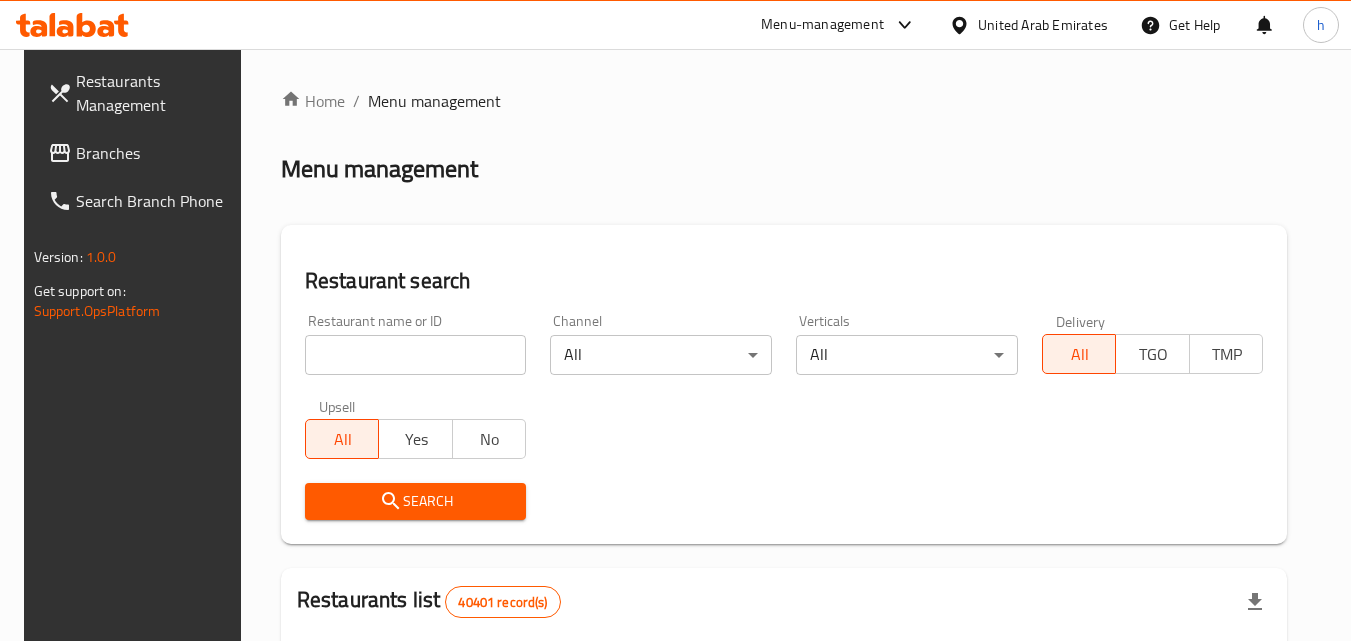 scroll, scrollTop: 0, scrollLeft: 0, axis: both 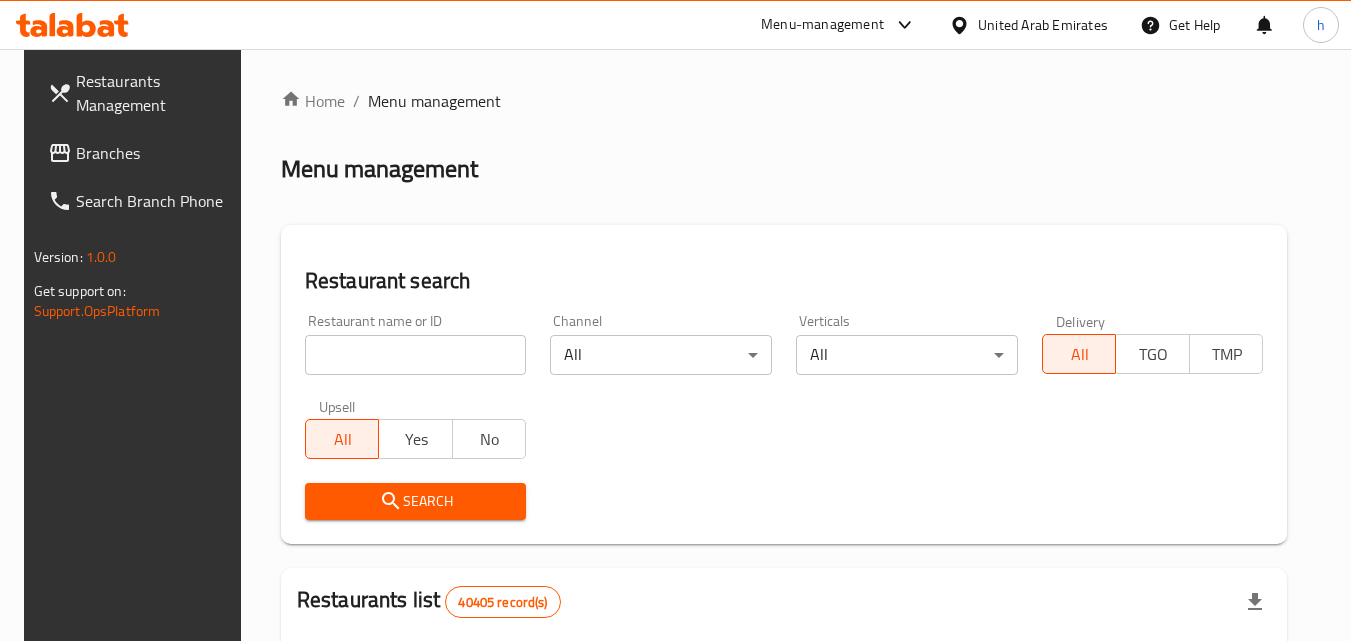 drag, startPoint x: 0, startPoint y: 0, endPoint x: 1035, endPoint y: 24, distance: 1035.2782 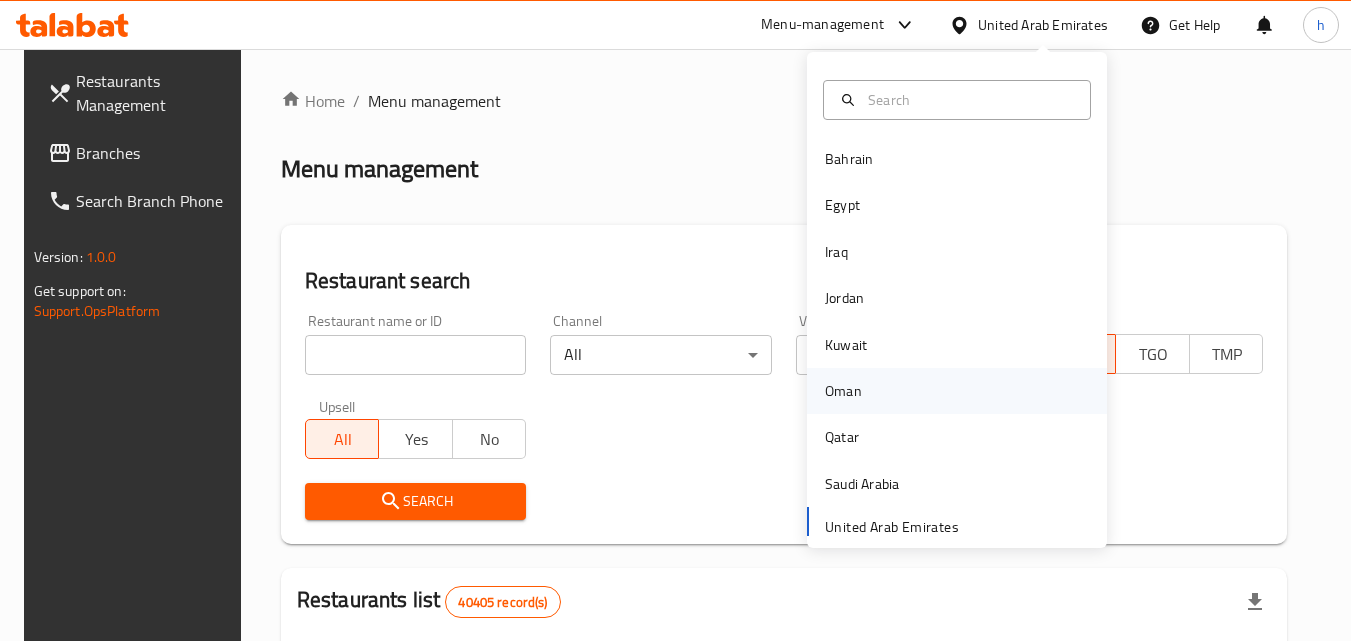 click on "Oman" at bounding box center [843, 391] 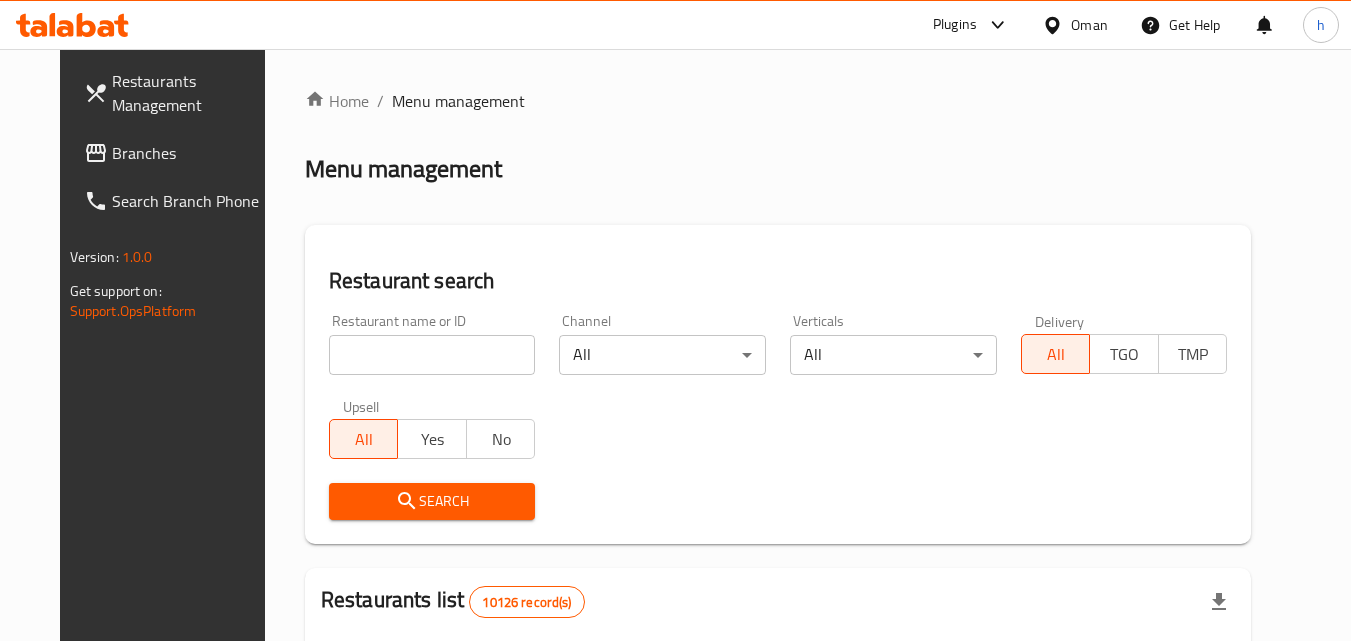 click on "Branches" at bounding box center (191, 153) 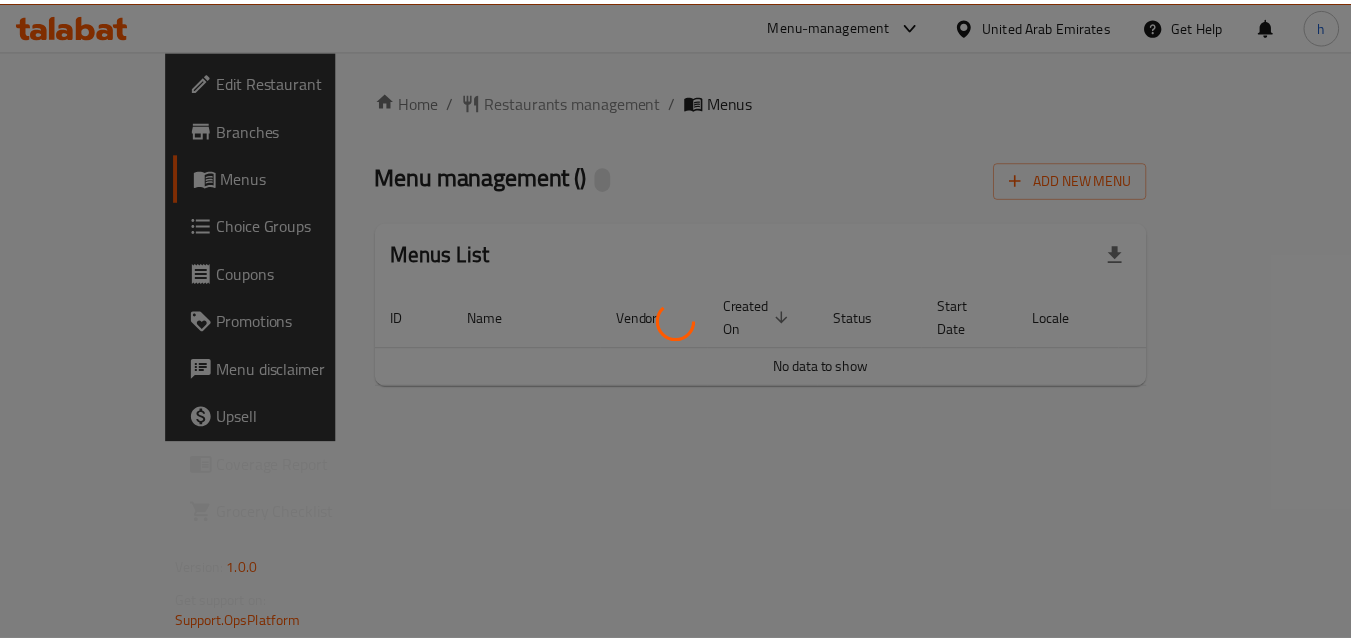 scroll, scrollTop: 0, scrollLeft: 0, axis: both 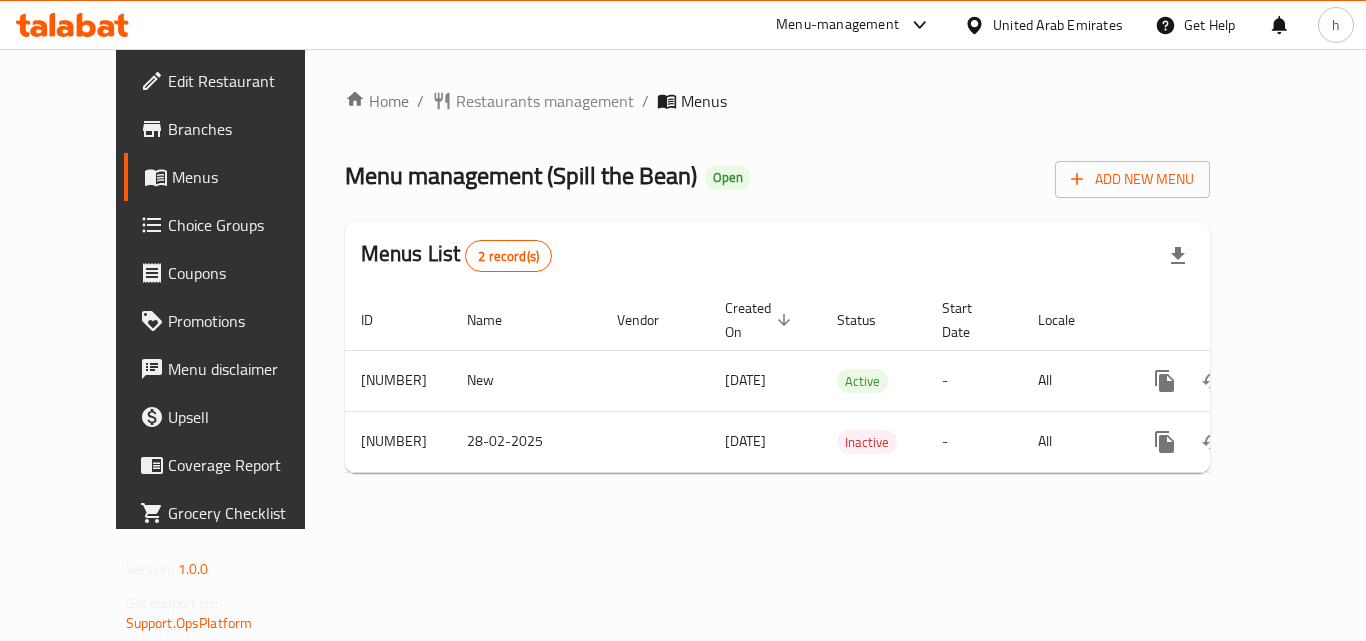click on "United Arab Emirates" at bounding box center [1058, 25] 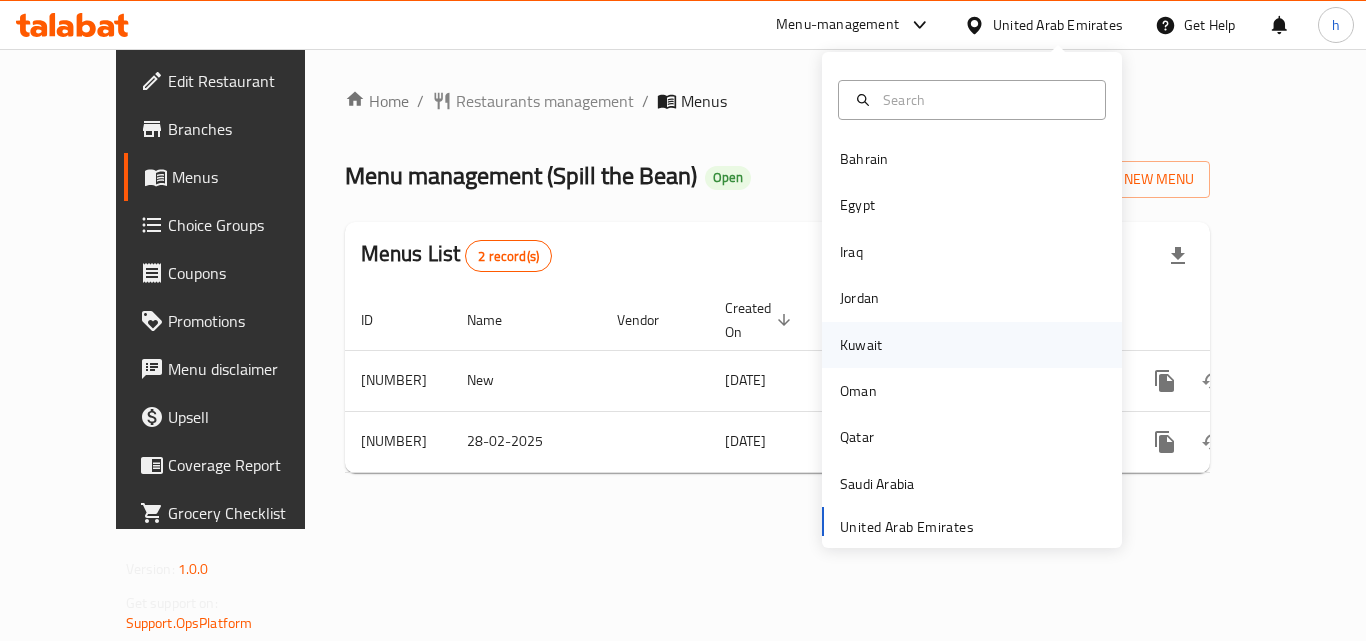 click on "Kuwait" at bounding box center (861, 345) 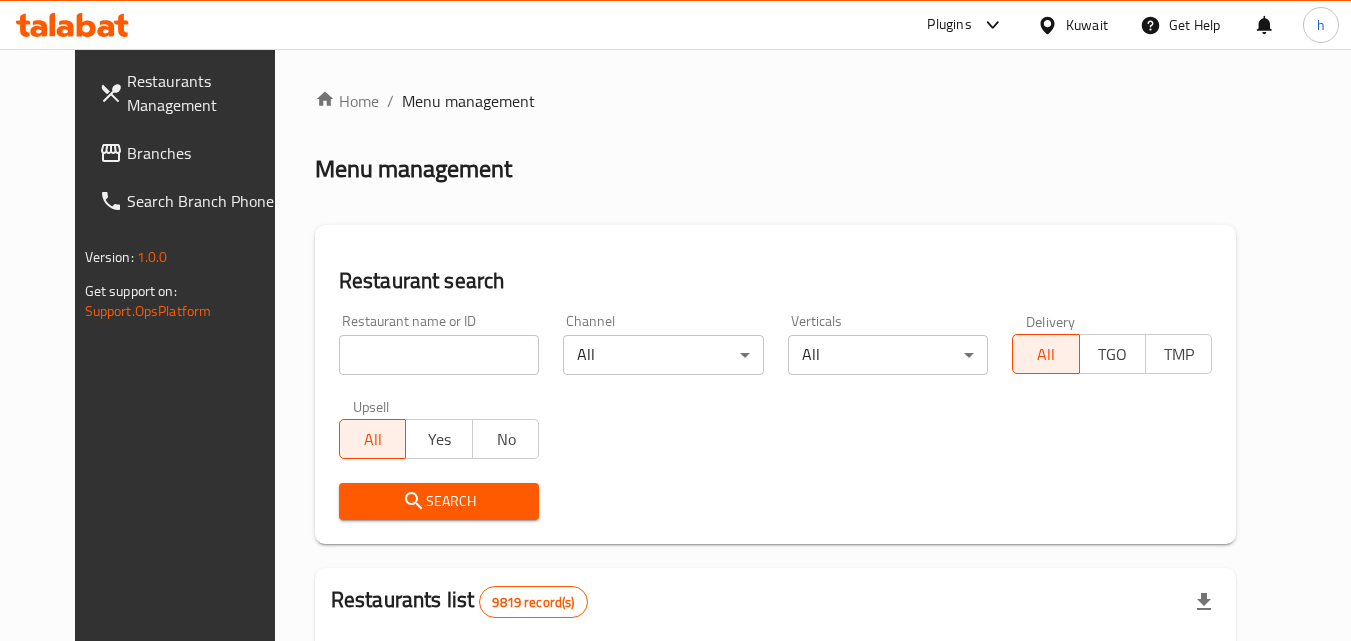 click on "Kuwait" at bounding box center (1087, 25) 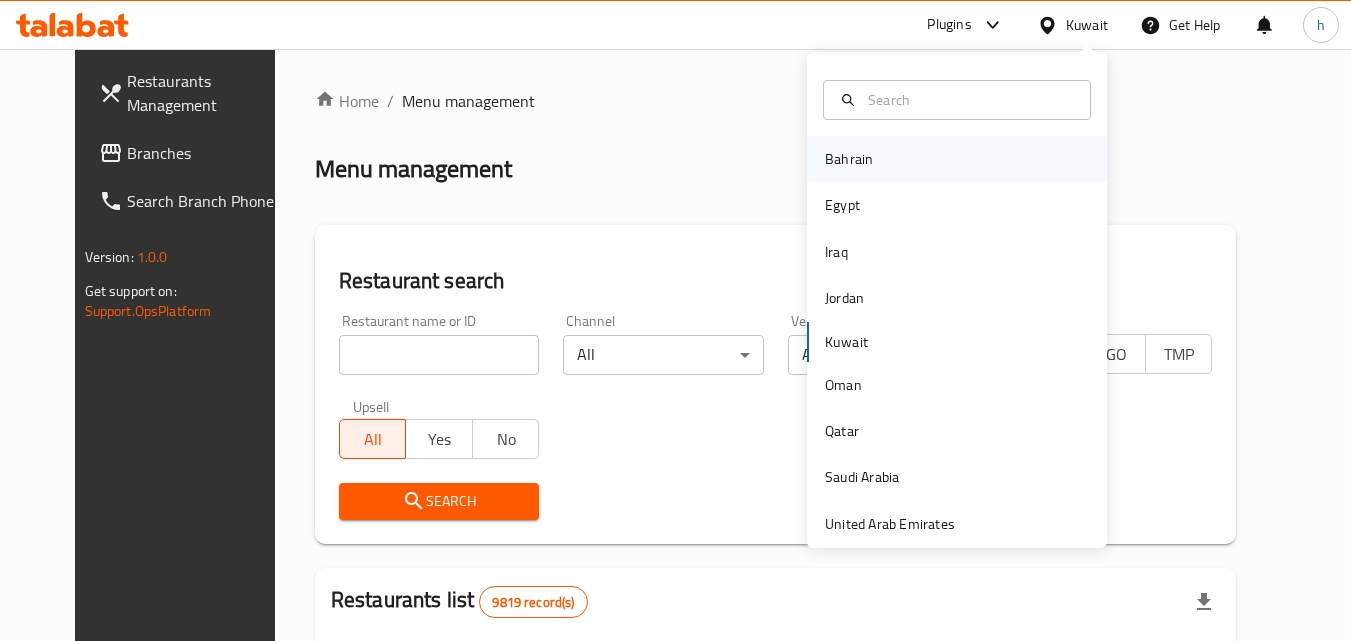 click on "Bahrain" at bounding box center (849, 159) 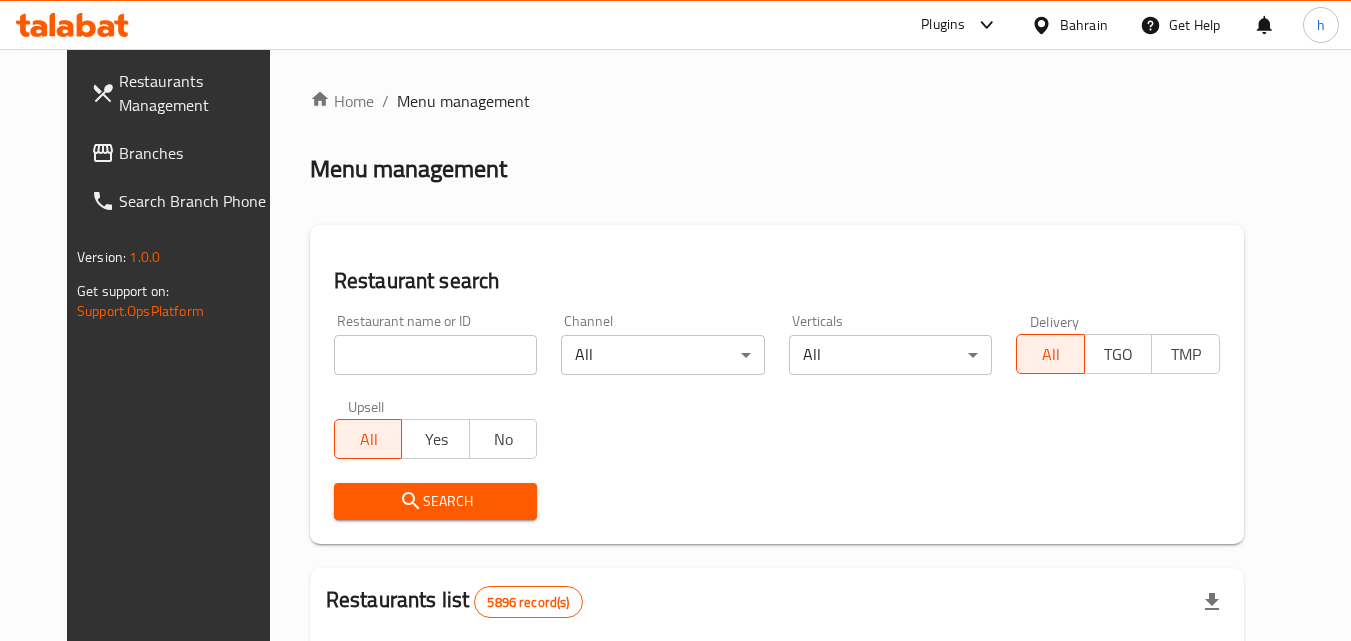 click on "Branches" at bounding box center (198, 153) 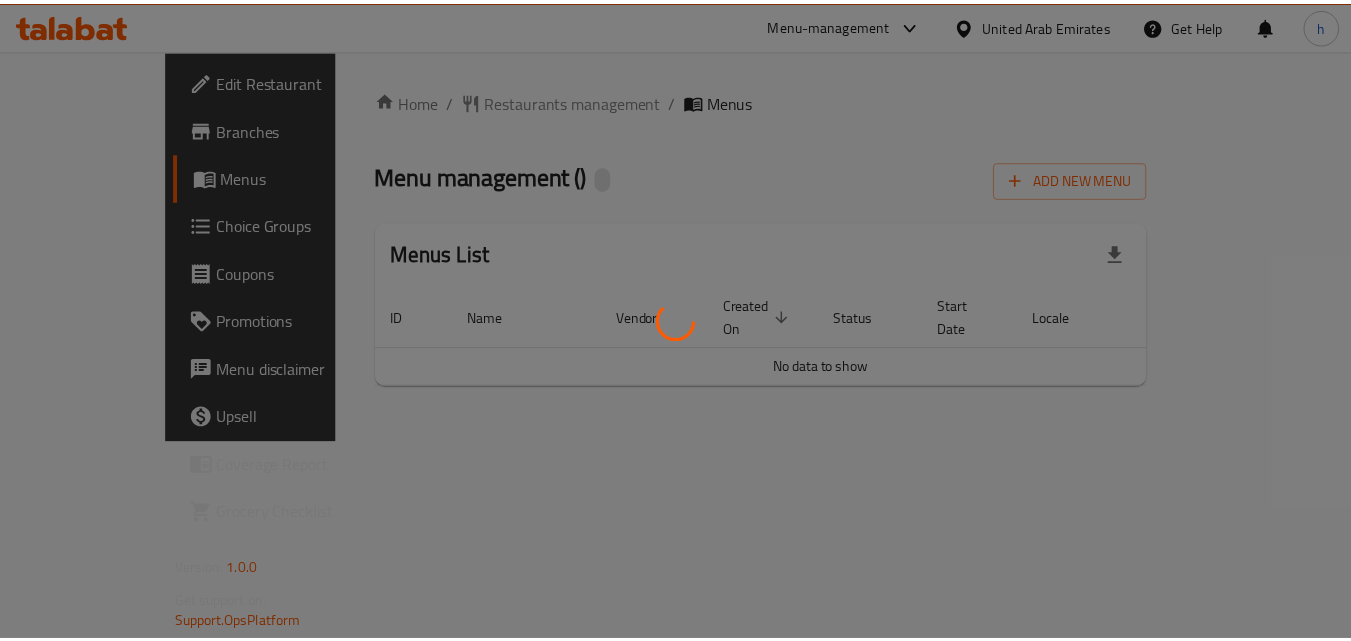 scroll, scrollTop: 0, scrollLeft: 0, axis: both 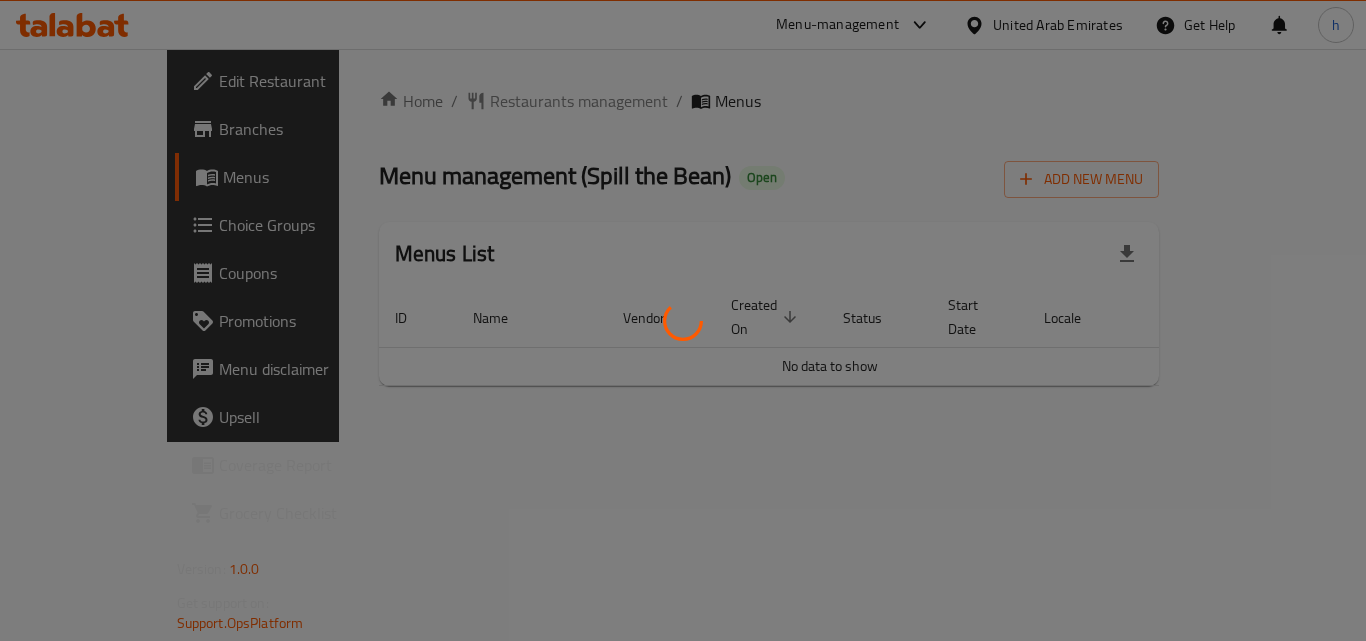 click at bounding box center (683, 320) 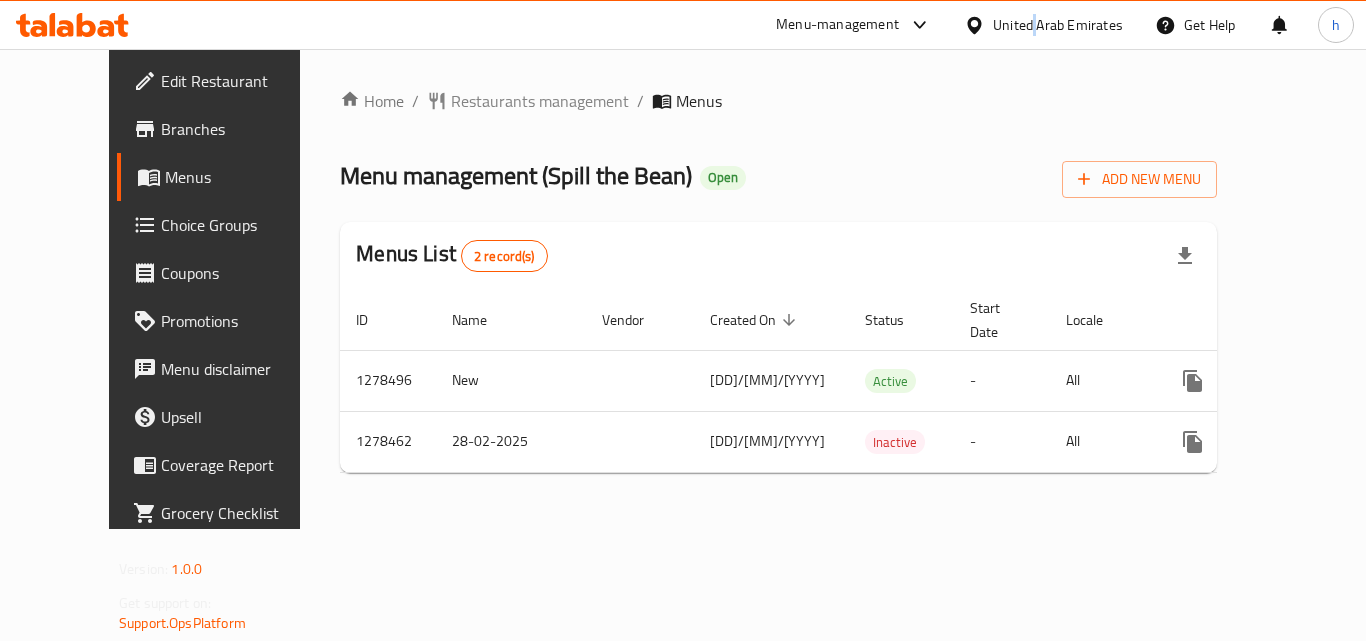 click on "United Arab Emirates" at bounding box center (1058, 25) 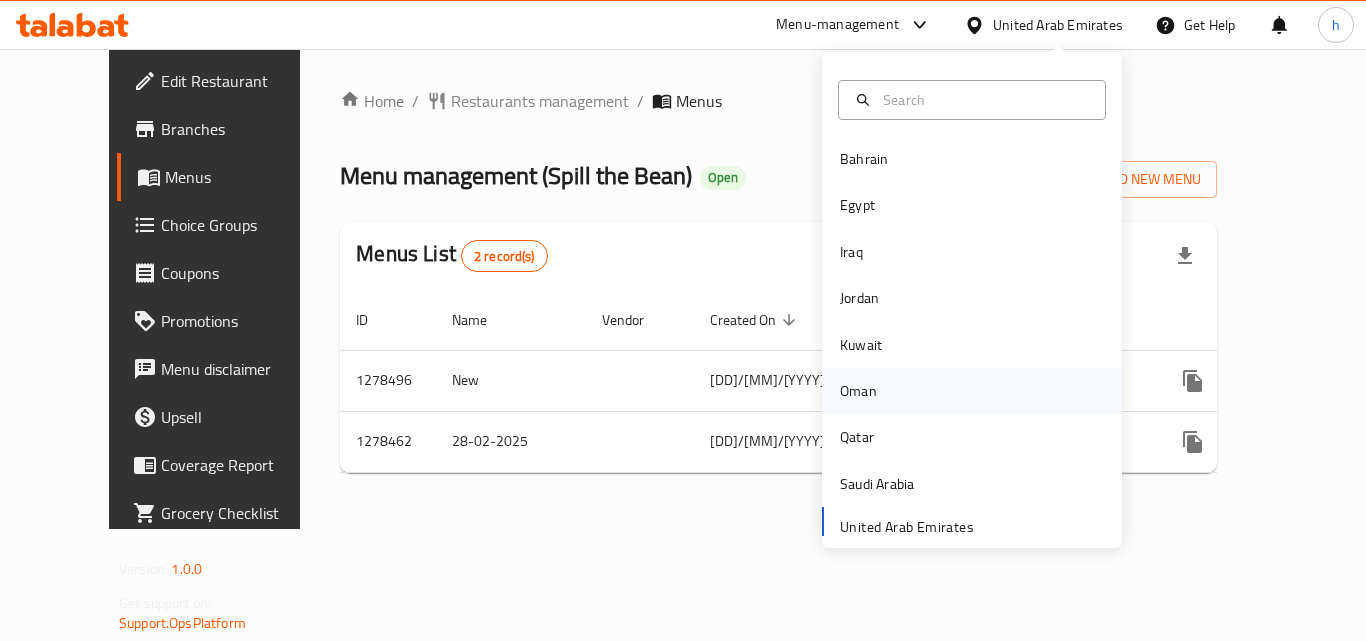 click on "Oman" at bounding box center (858, 391) 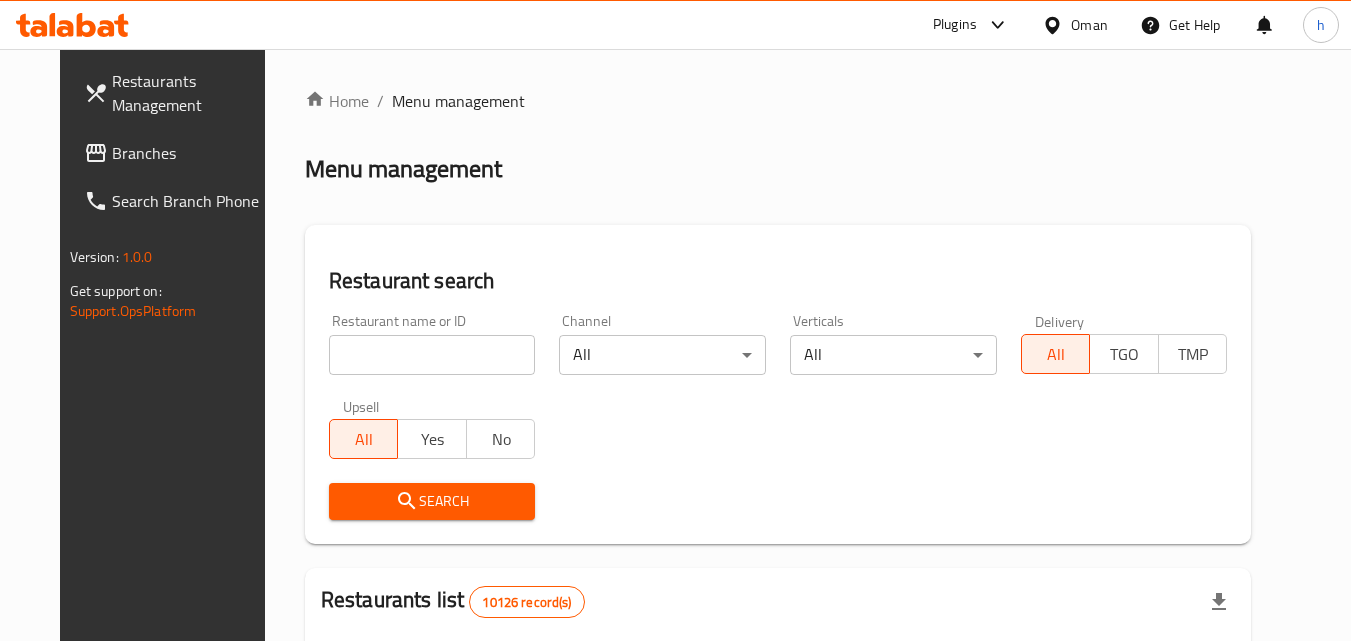 click on "Oman" at bounding box center [1089, 25] 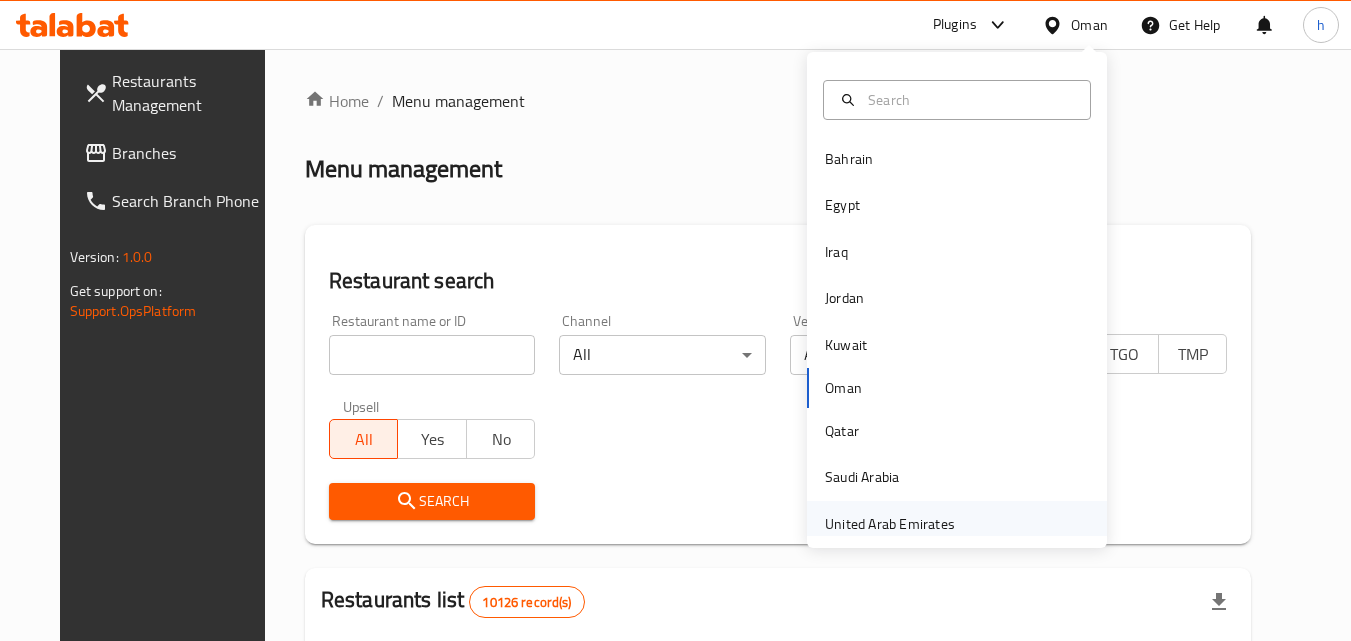 click on "United Arab Emirates" at bounding box center [890, 524] 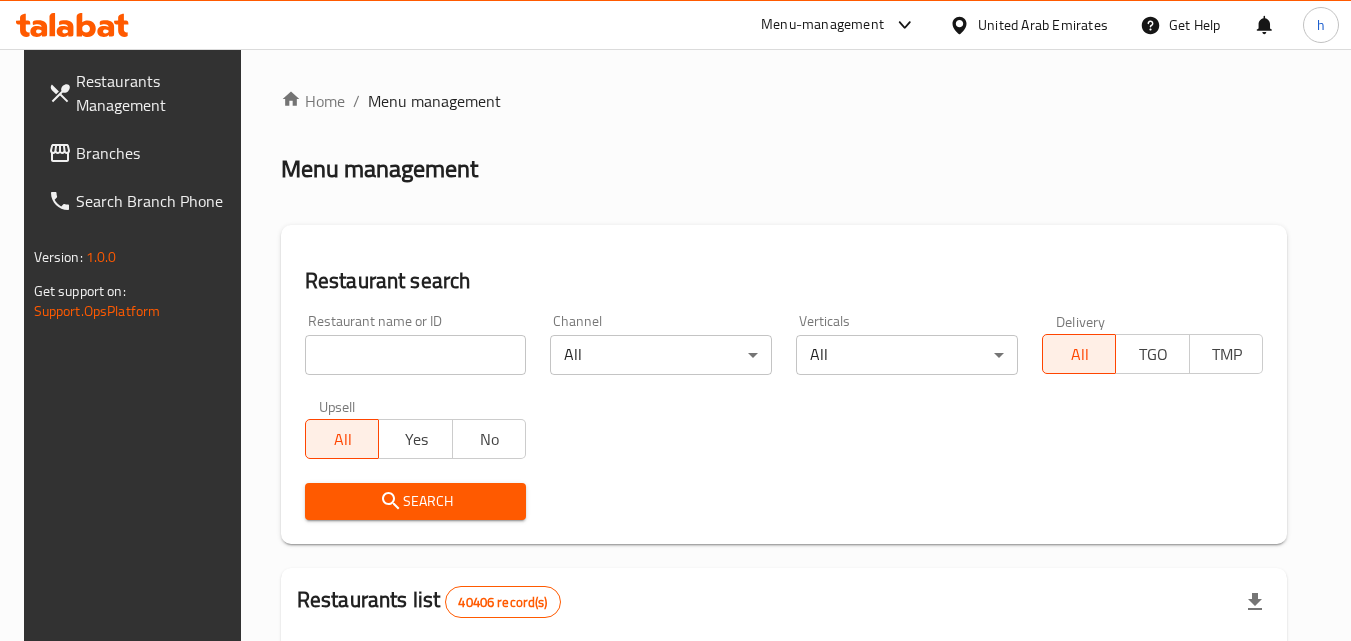 click on "Branches" at bounding box center [155, 153] 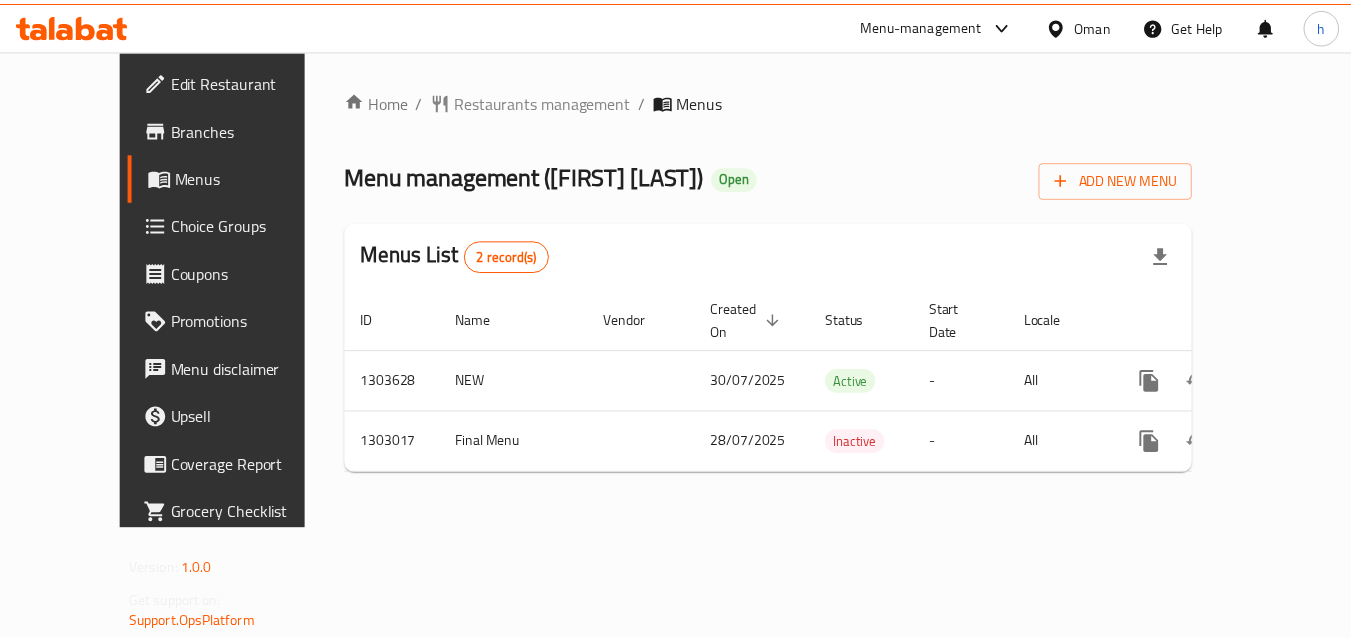 scroll, scrollTop: 0, scrollLeft: 0, axis: both 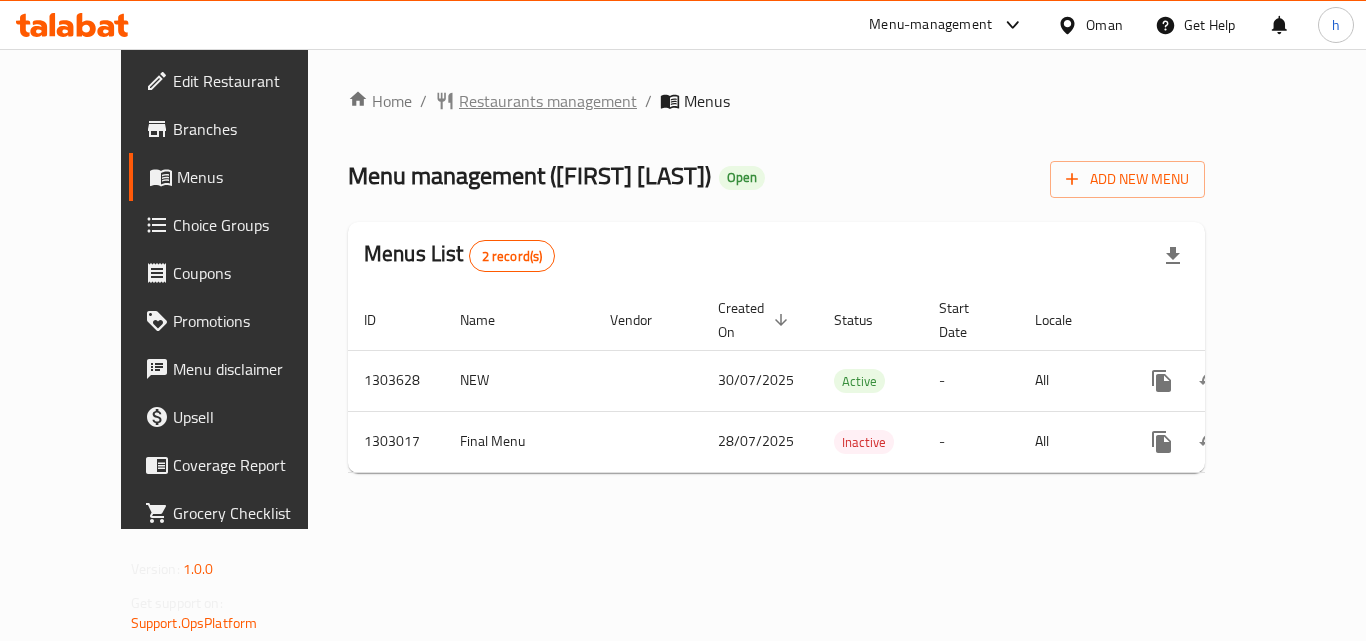 click on "Restaurants management" at bounding box center (548, 101) 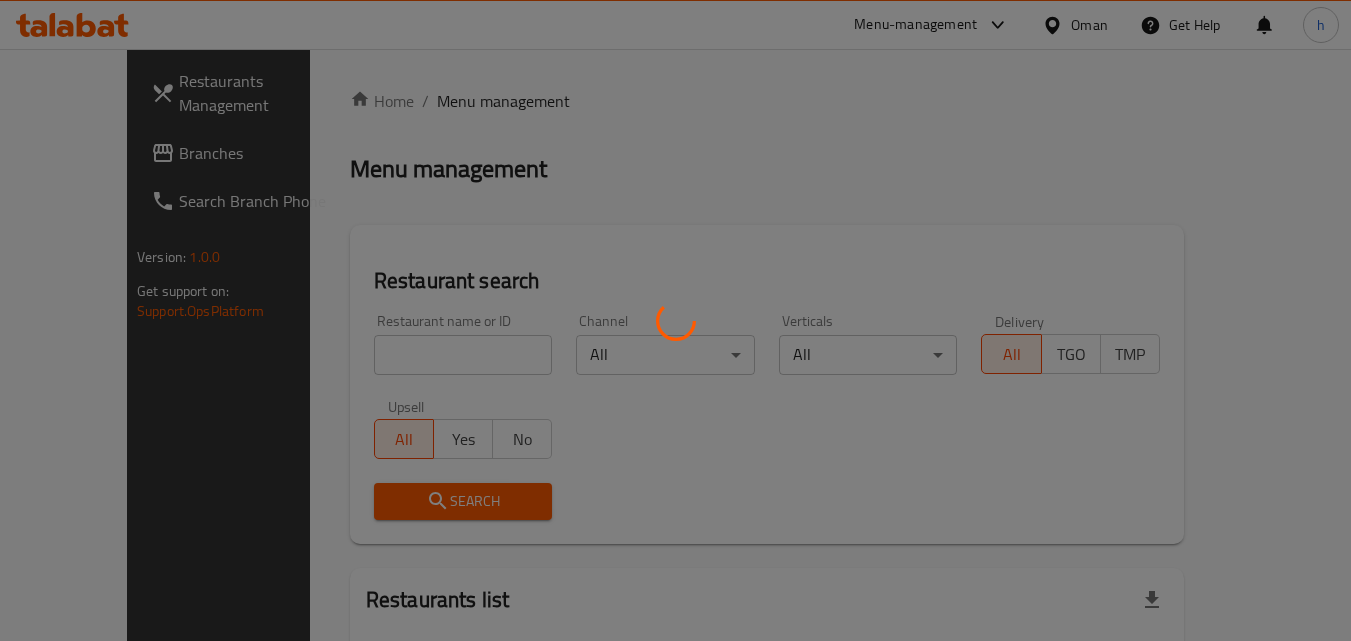 click at bounding box center (675, 320) 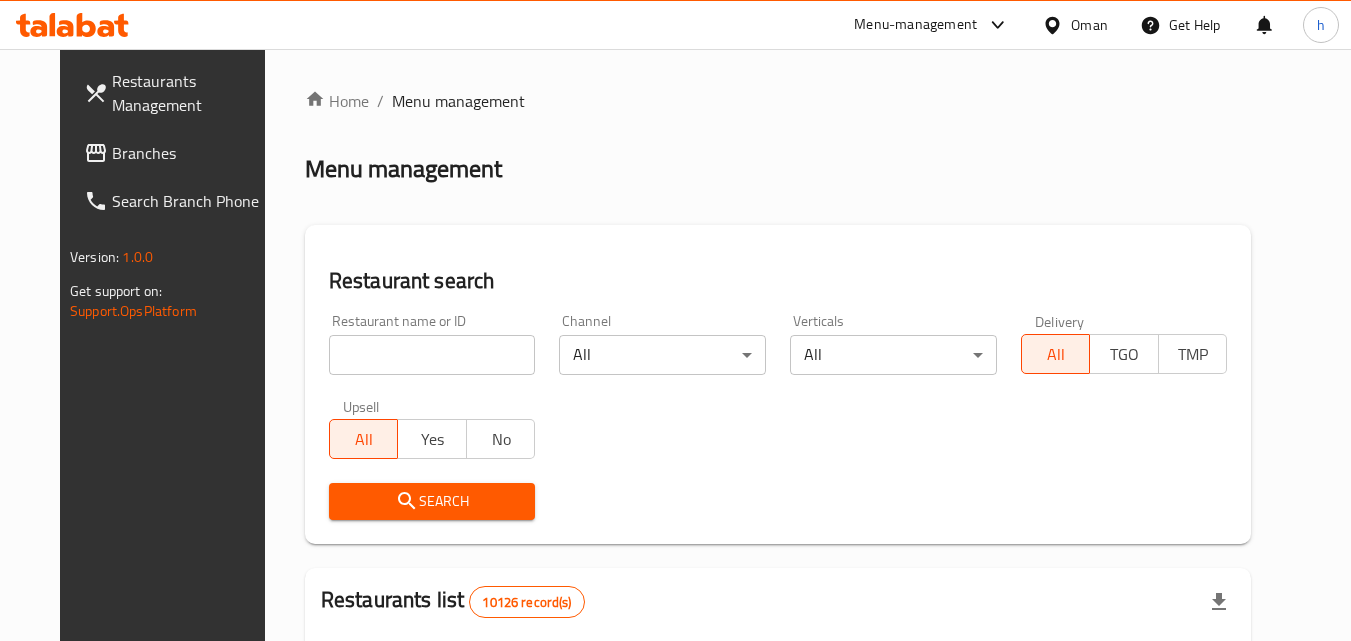click at bounding box center (432, 355) 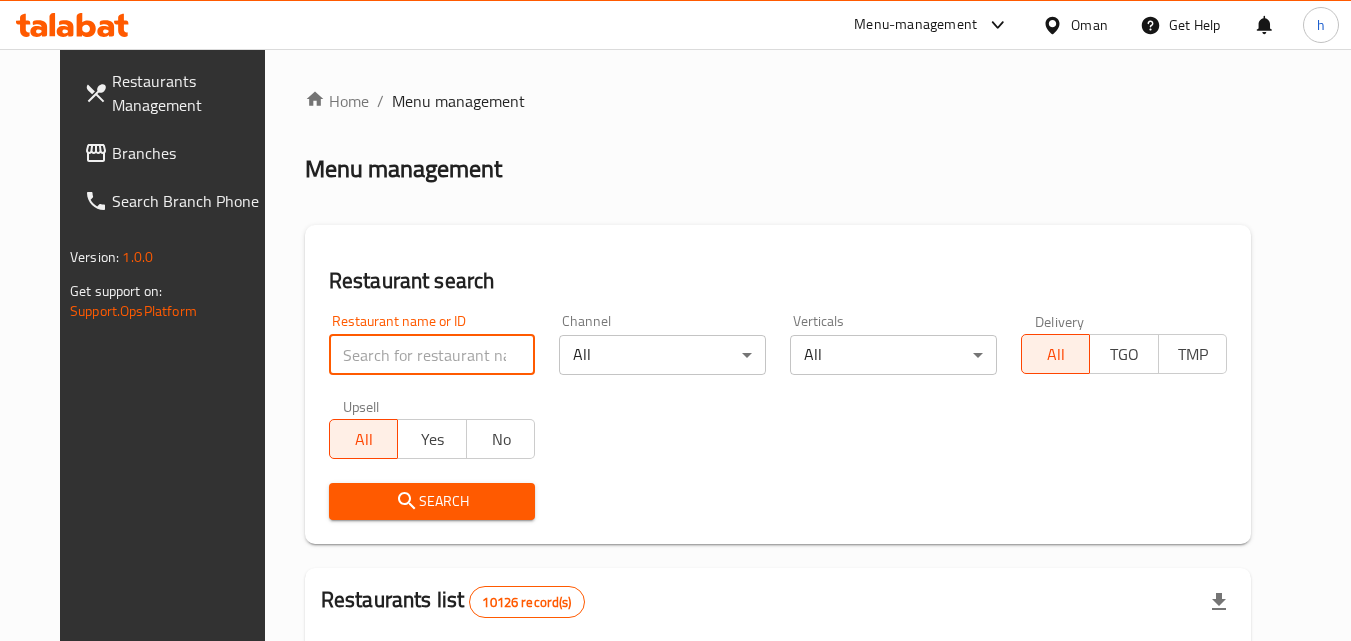 click at bounding box center (432, 355) 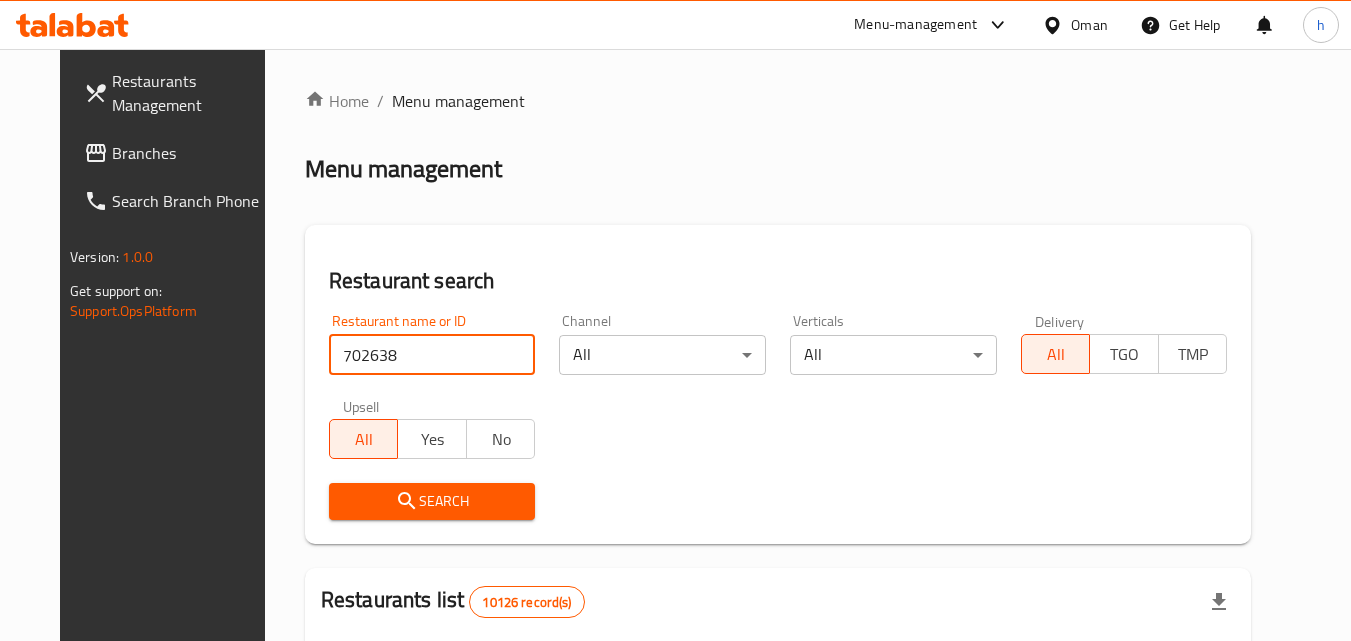 type on "702638" 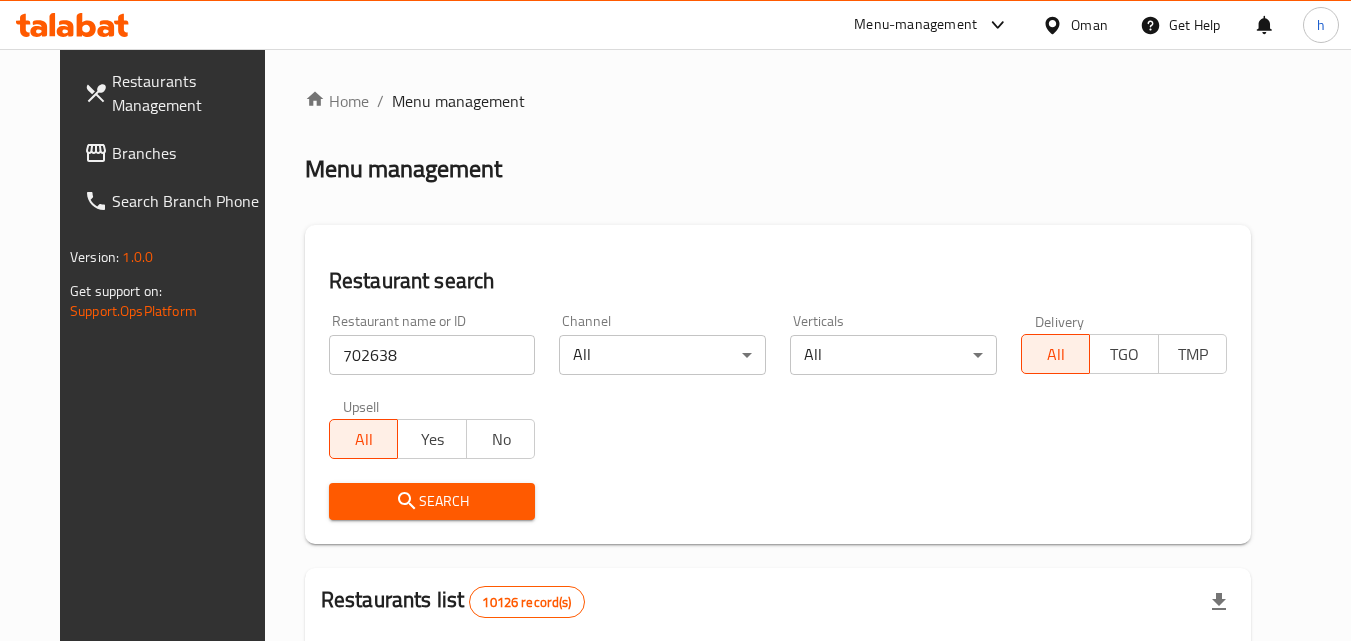 click on "Search" at bounding box center [432, 501] 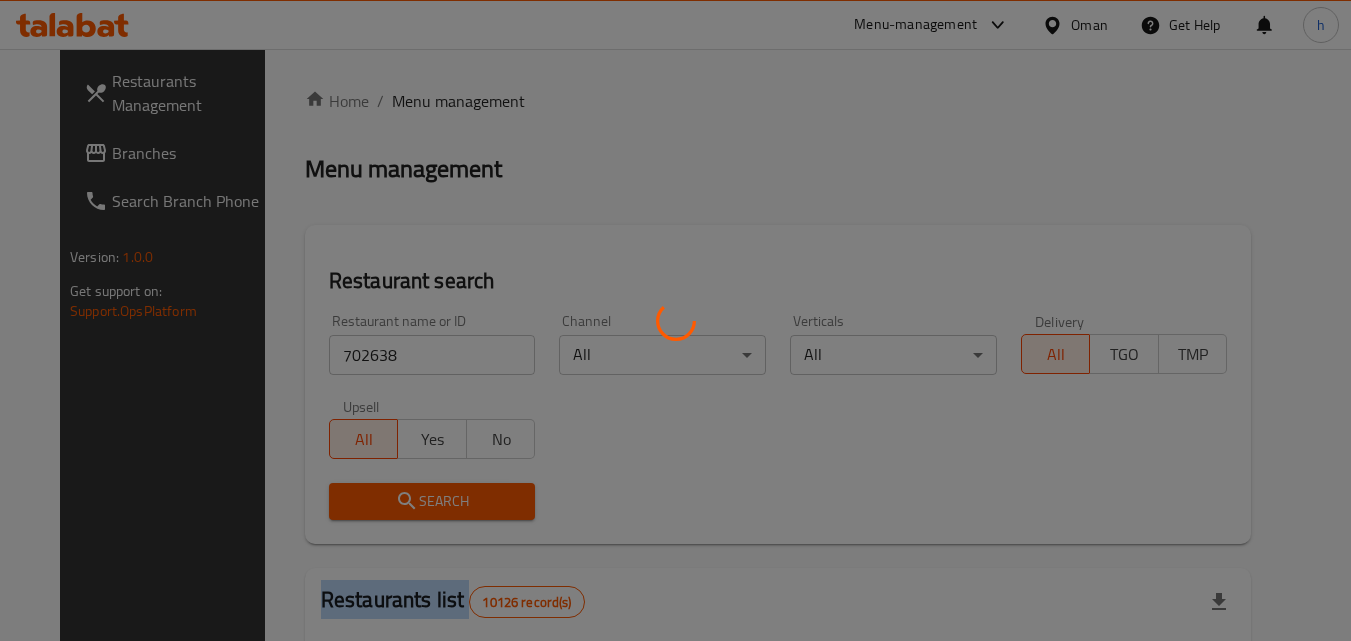 click at bounding box center (675, 320) 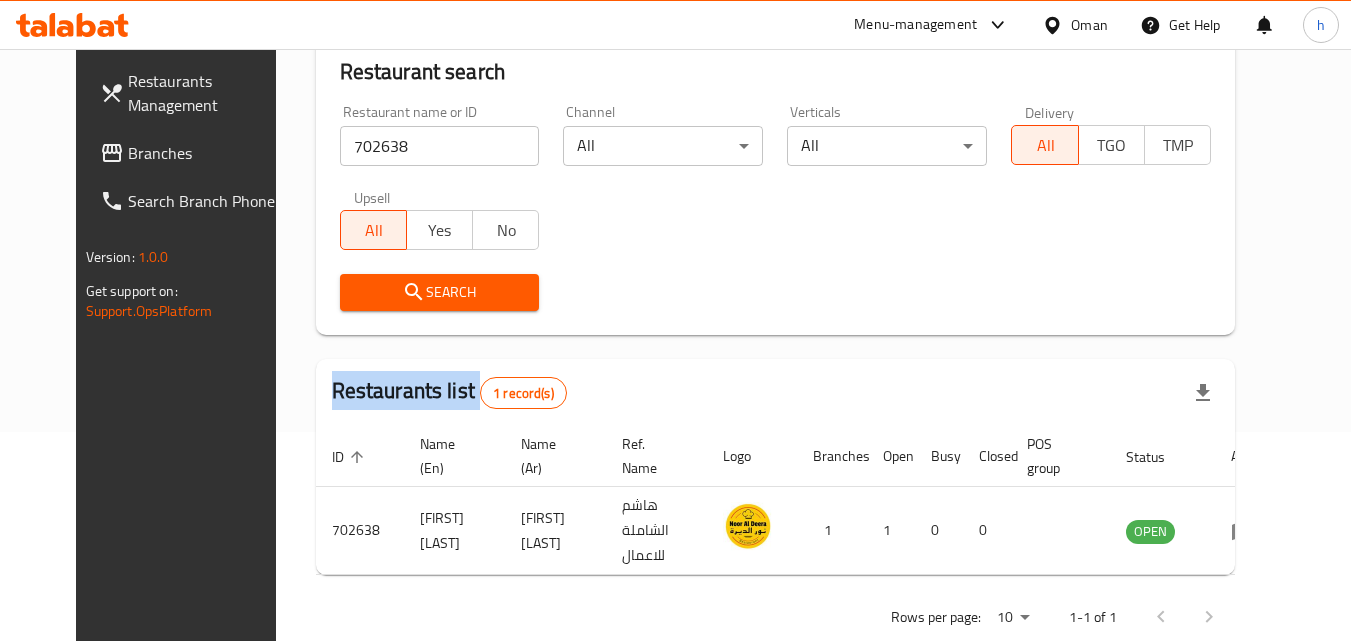 scroll, scrollTop: 234, scrollLeft: 0, axis: vertical 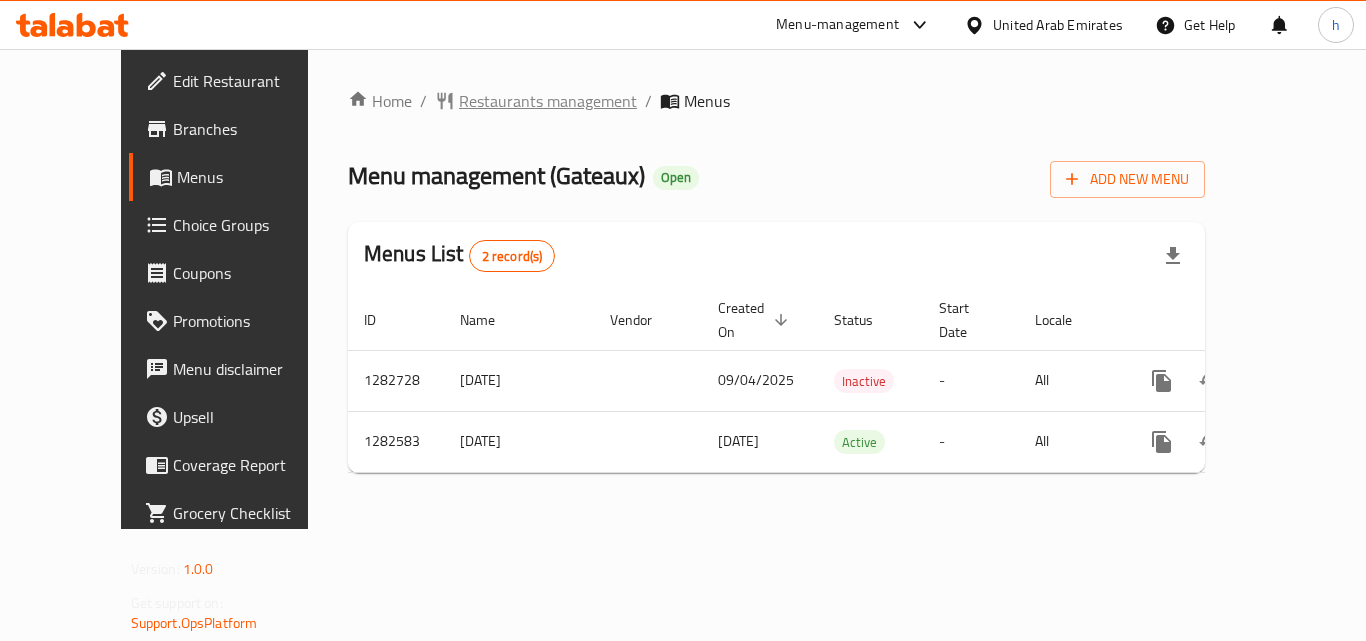 click on "Restaurants management" at bounding box center [548, 101] 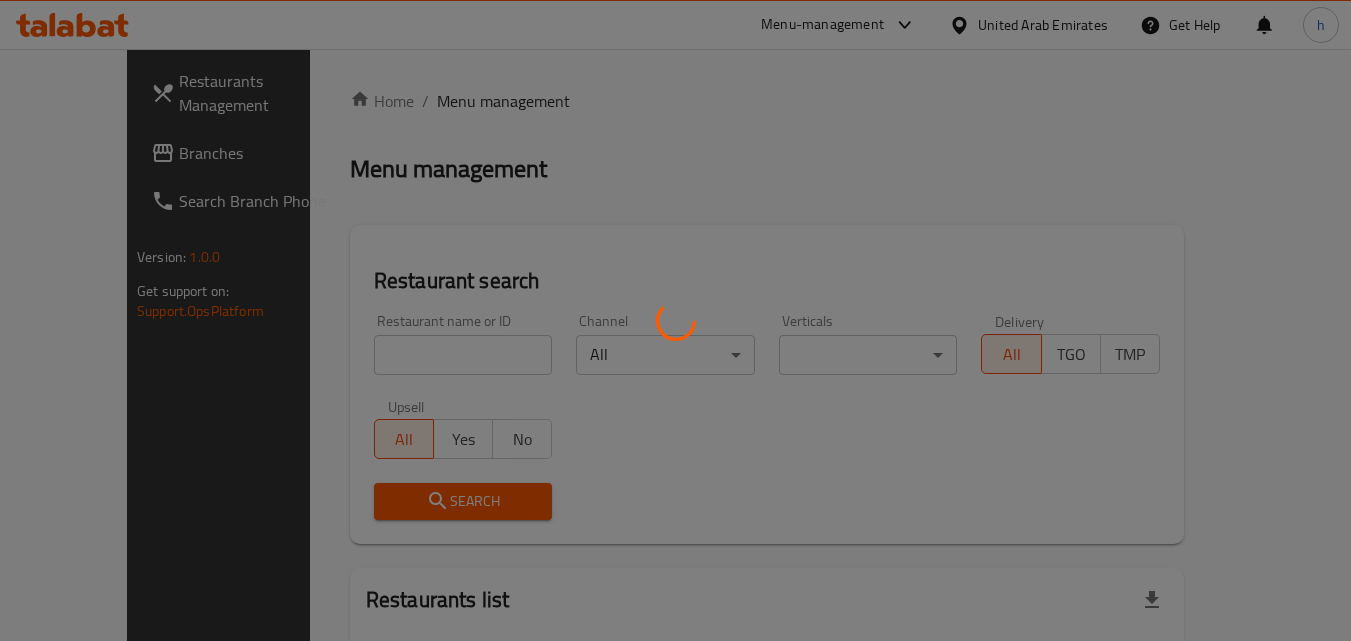 click at bounding box center (675, 320) 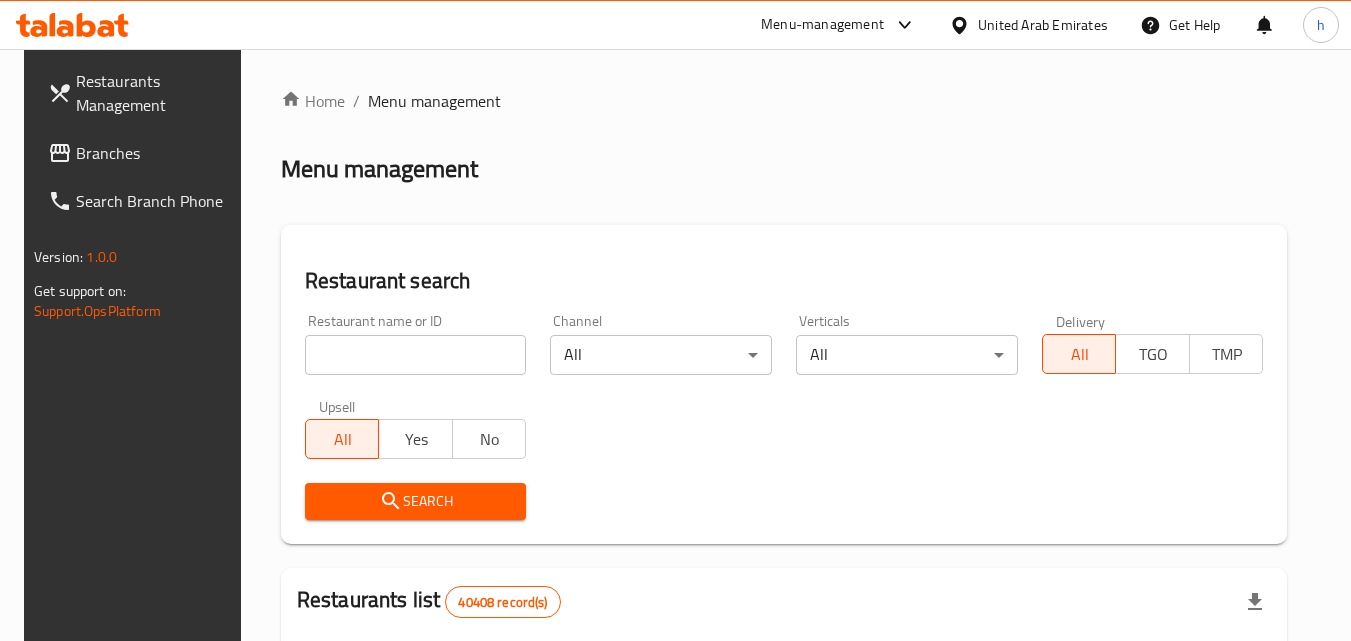 click at bounding box center (416, 355) 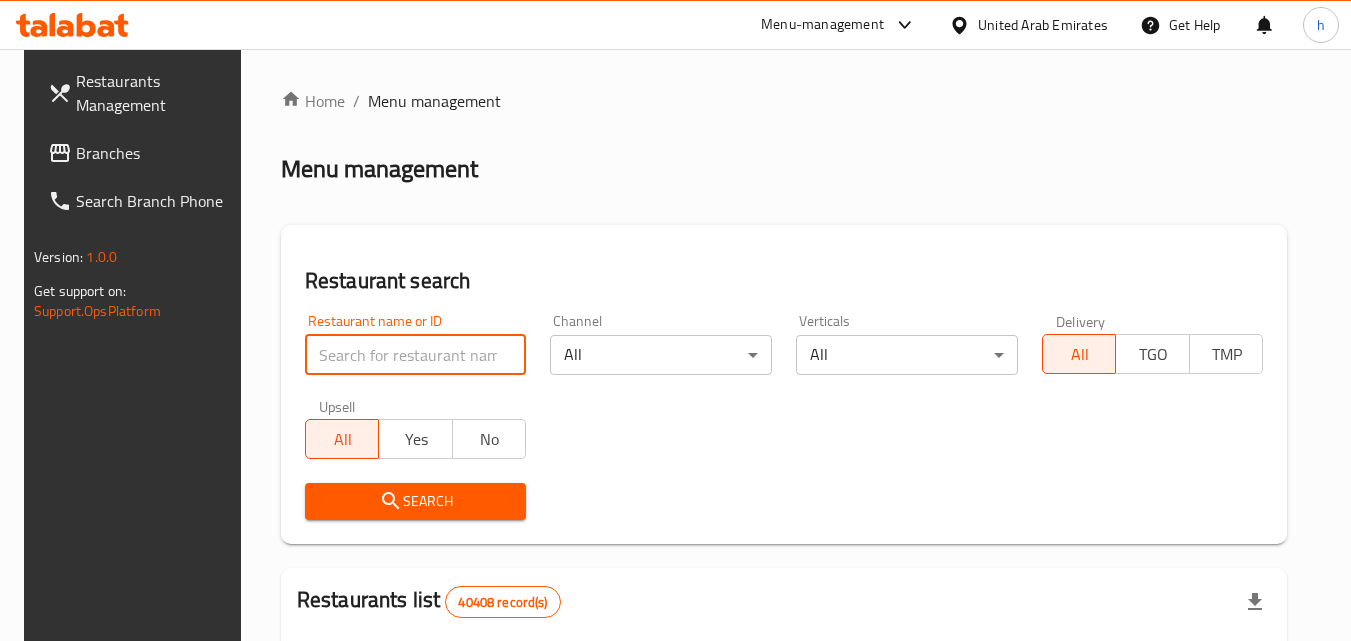 click at bounding box center [416, 355] 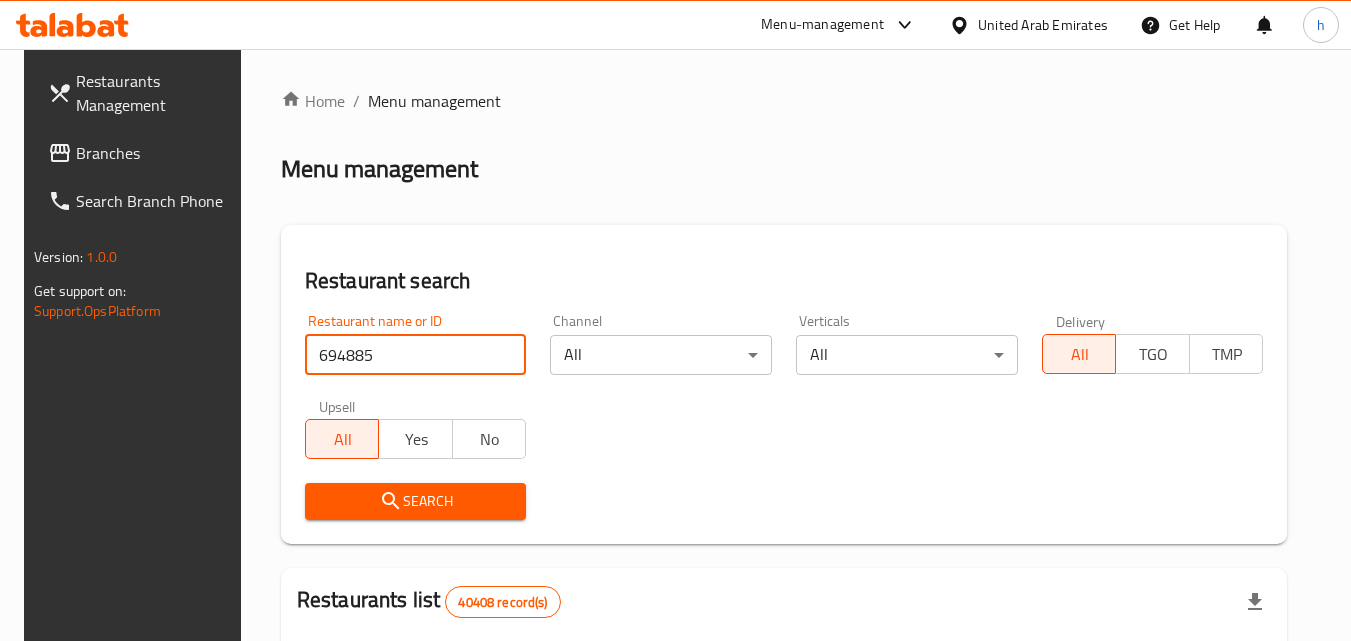 type on "694885" 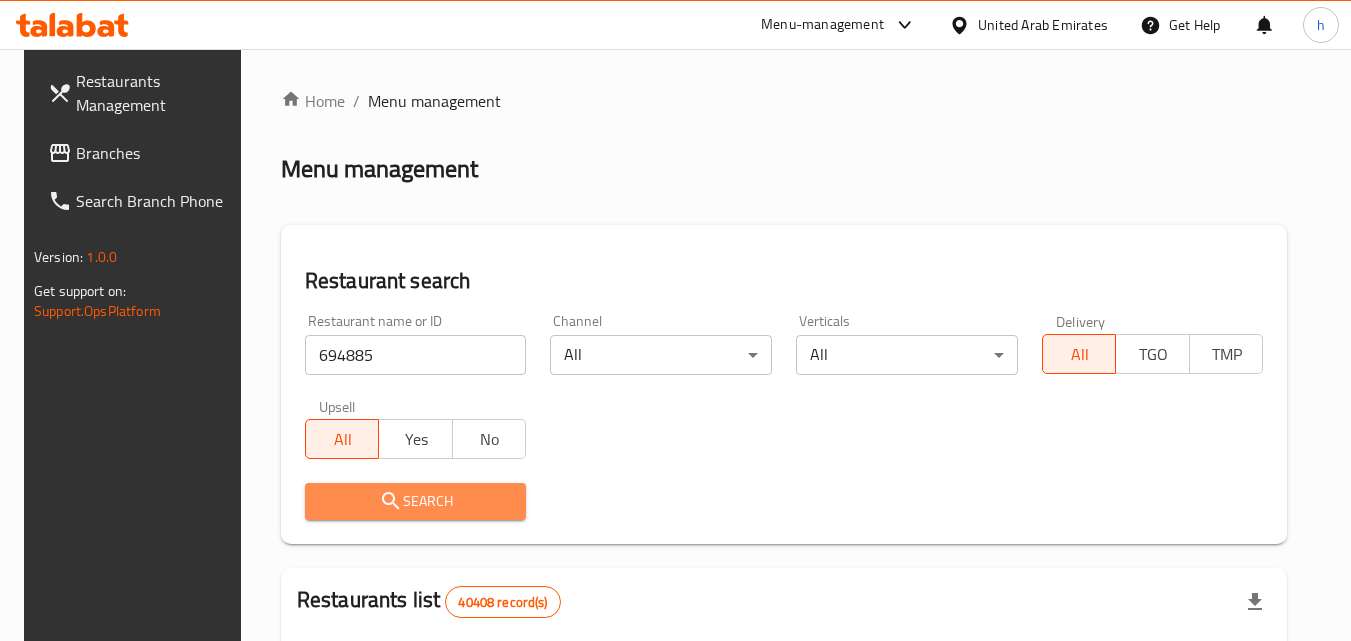 click 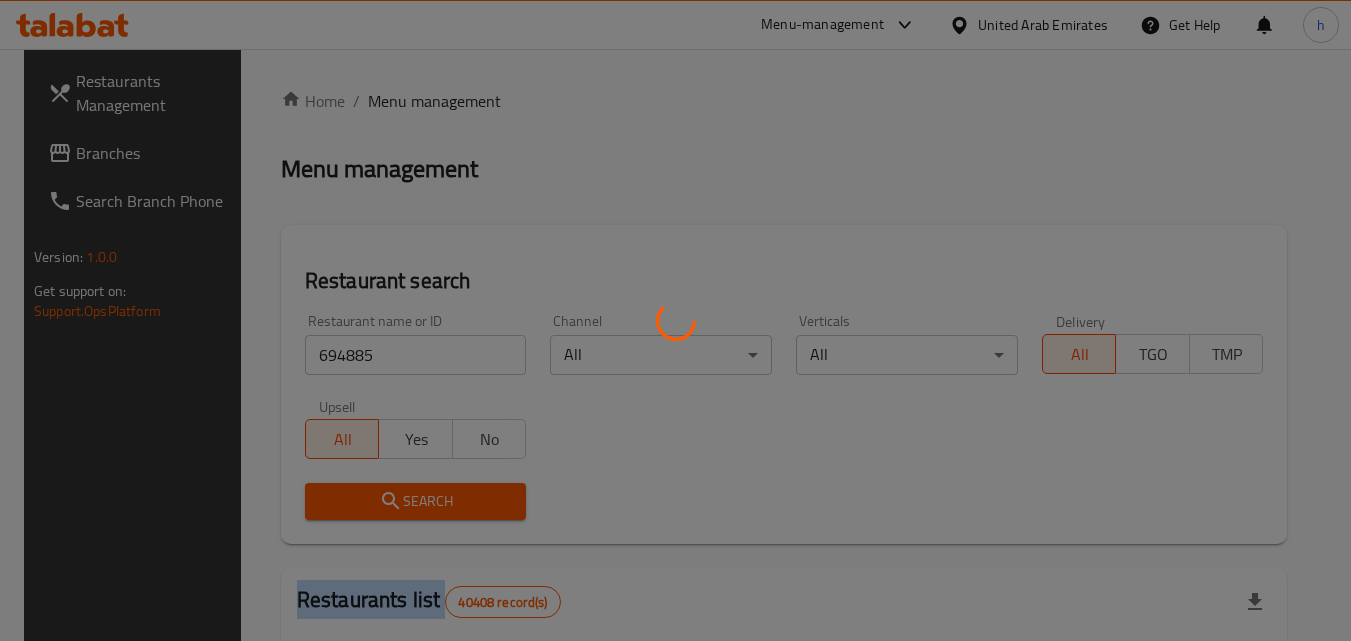click at bounding box center (675, 320) 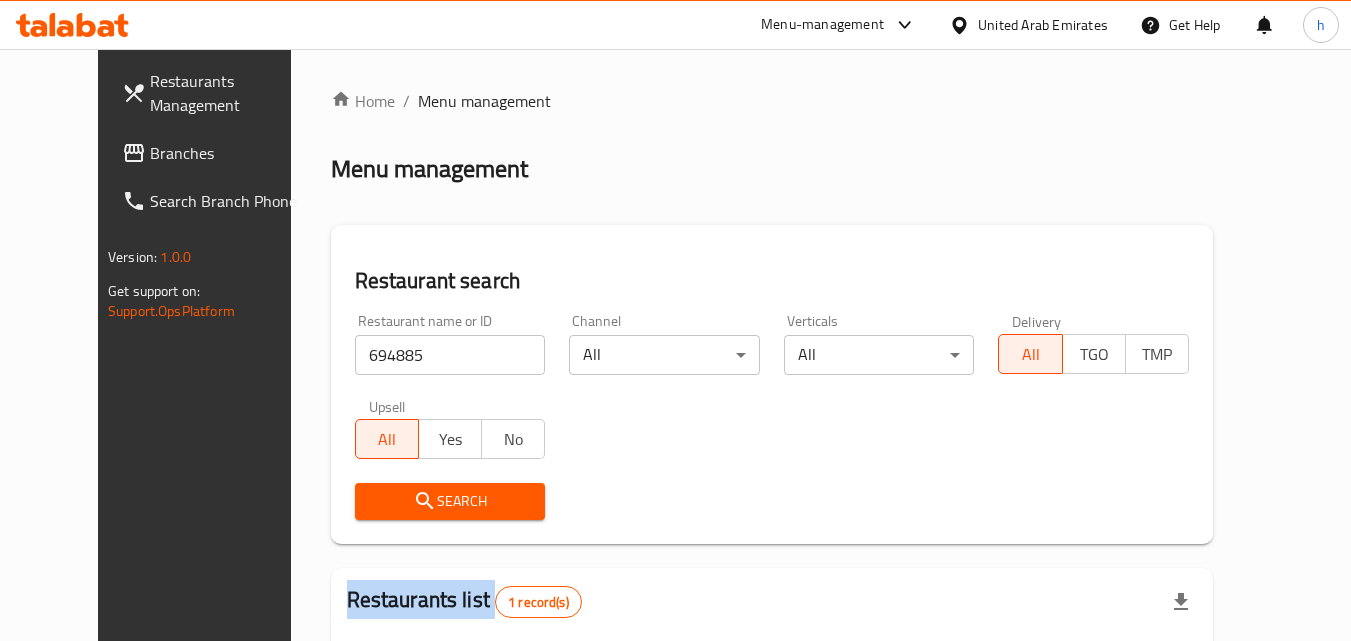 click 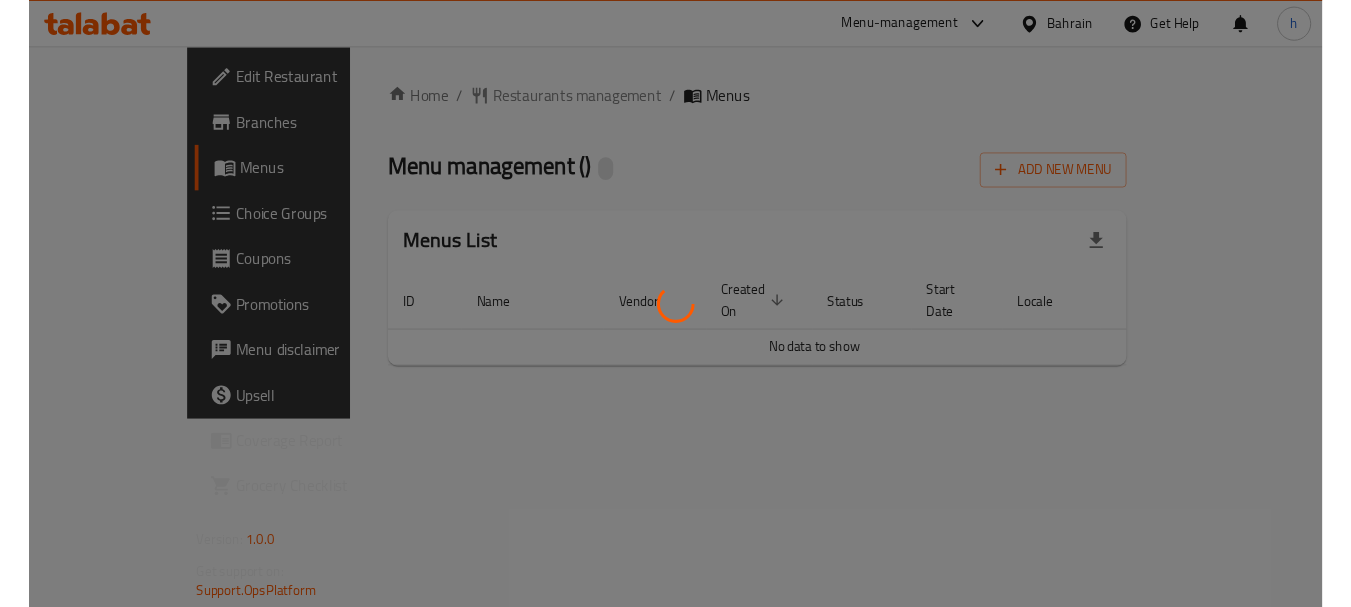 scroll, scrollTop: 0, scrollLeft: 0, axis: both 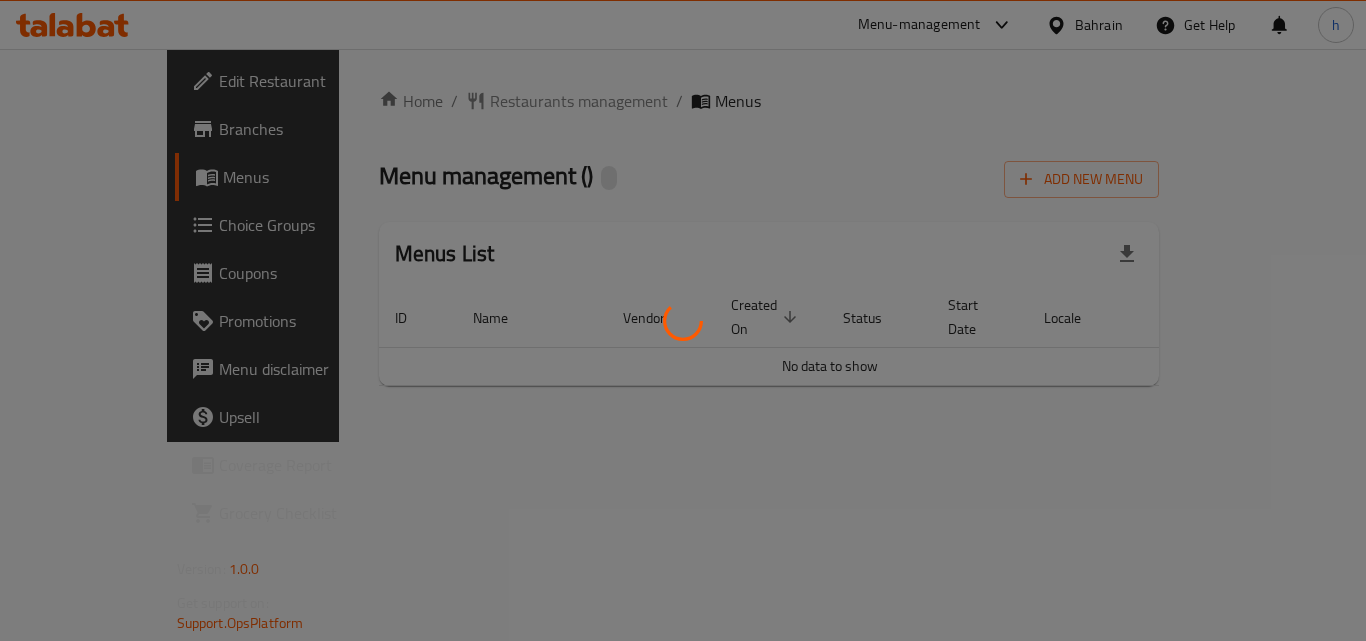 click at bounding box center [683, 320] 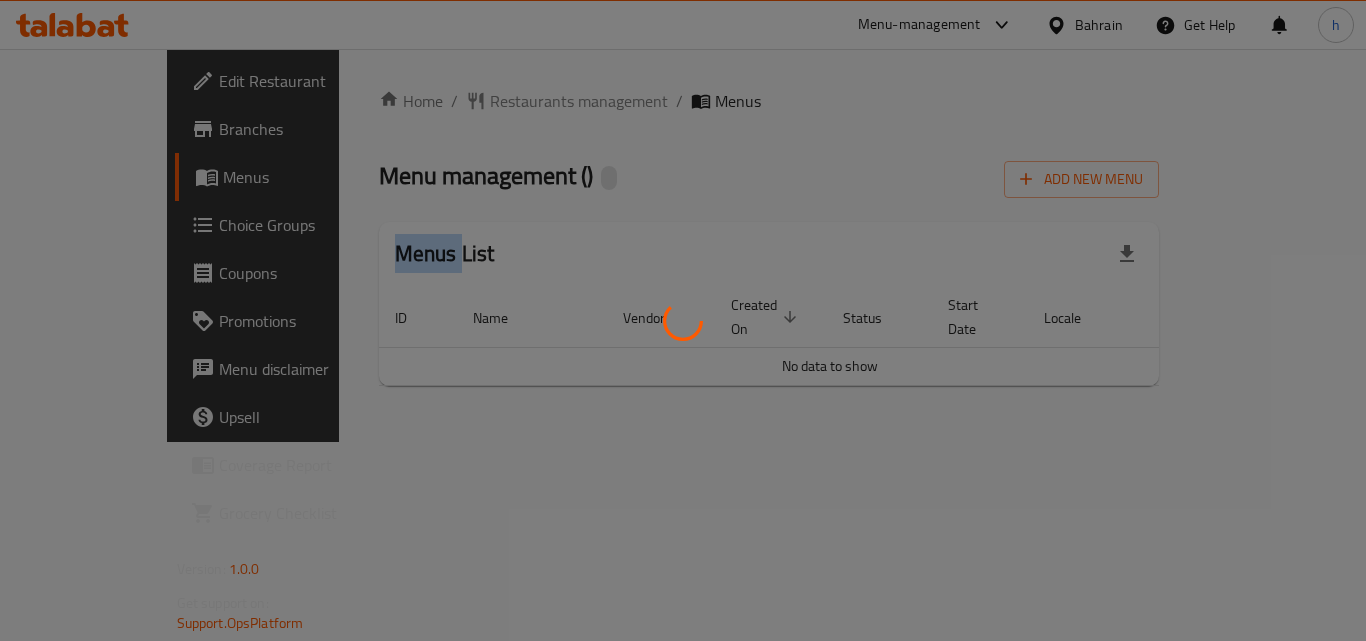 click at bounding box center (683, 320) 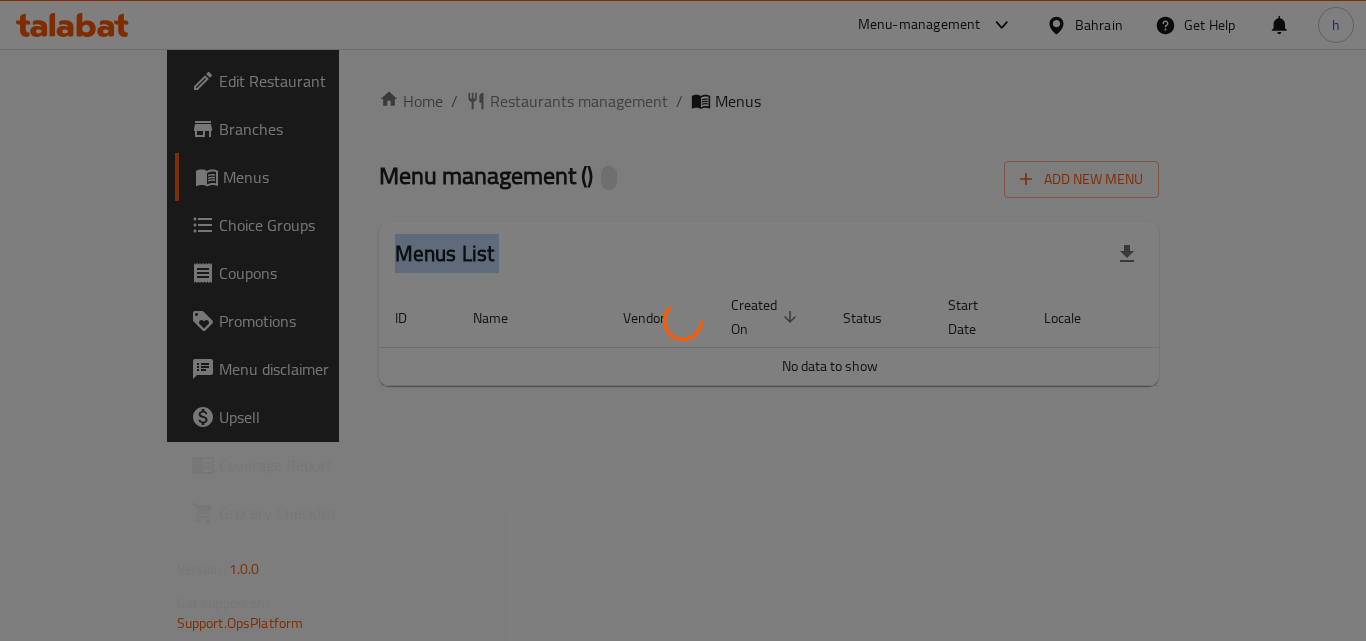 click at bounding box center (683, 320) 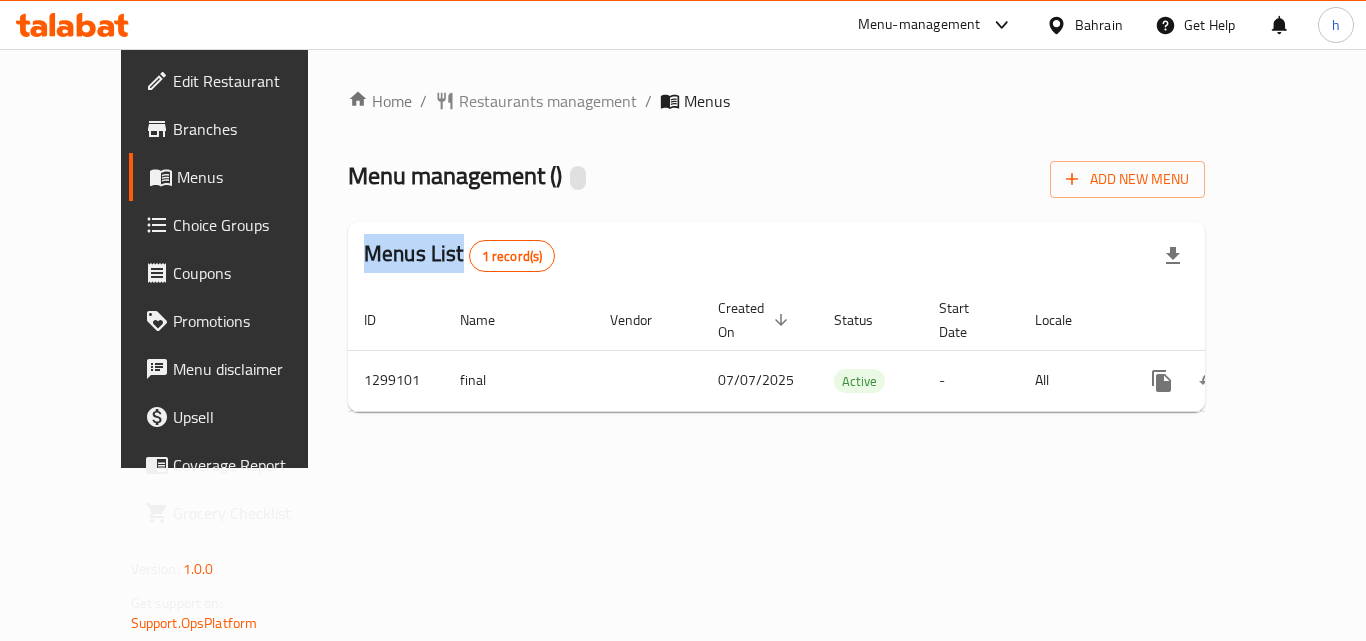 click on "Home / Restaurants management / Menus Menu management ( )  Add New Menu Menus List   1 record(s) ID Name Vendor Created On sorted descending Status Start Date Locale Actions 1299101 final 07/07/2025 Active - All" at bounding box center [776, 258] 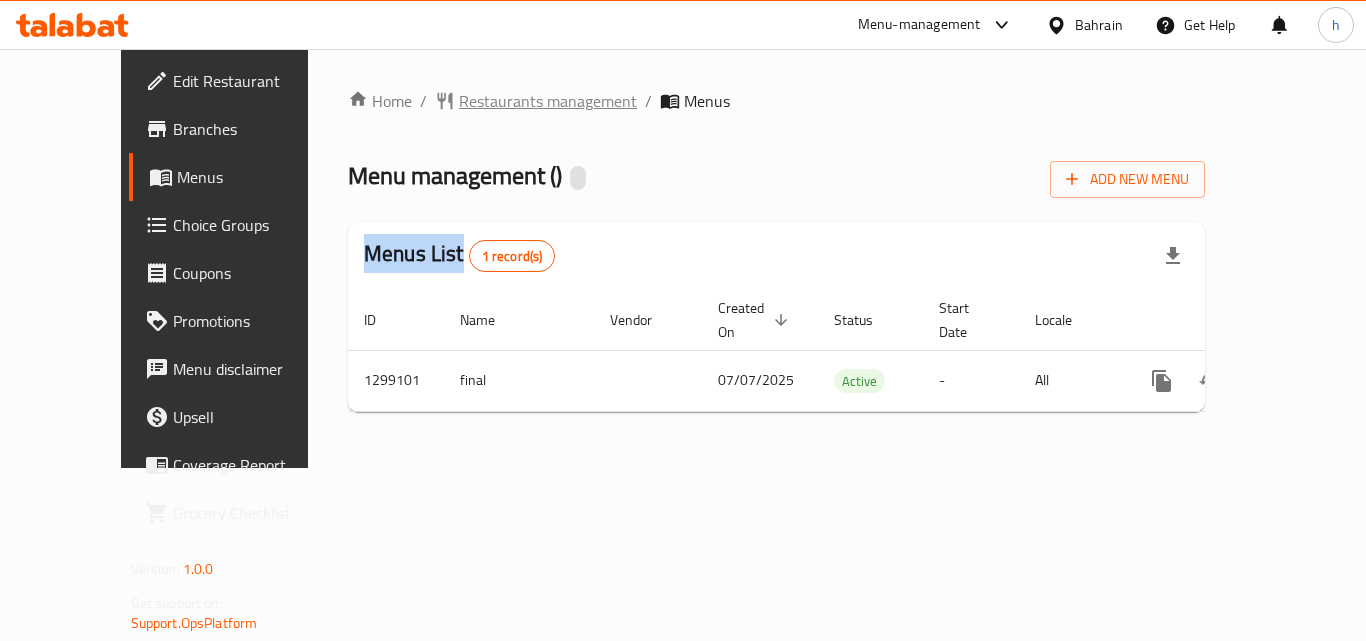 click on "Restaurants management" at bounding box center (548, 101) 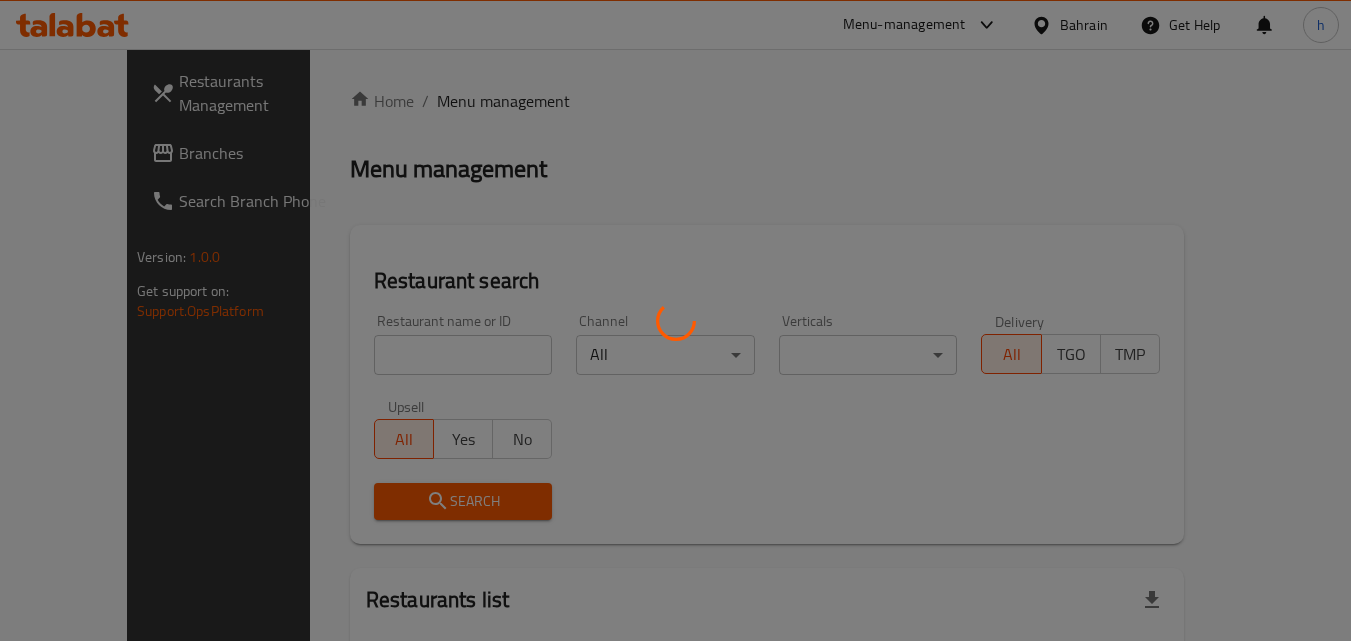 click at bounding box center (675, 320) 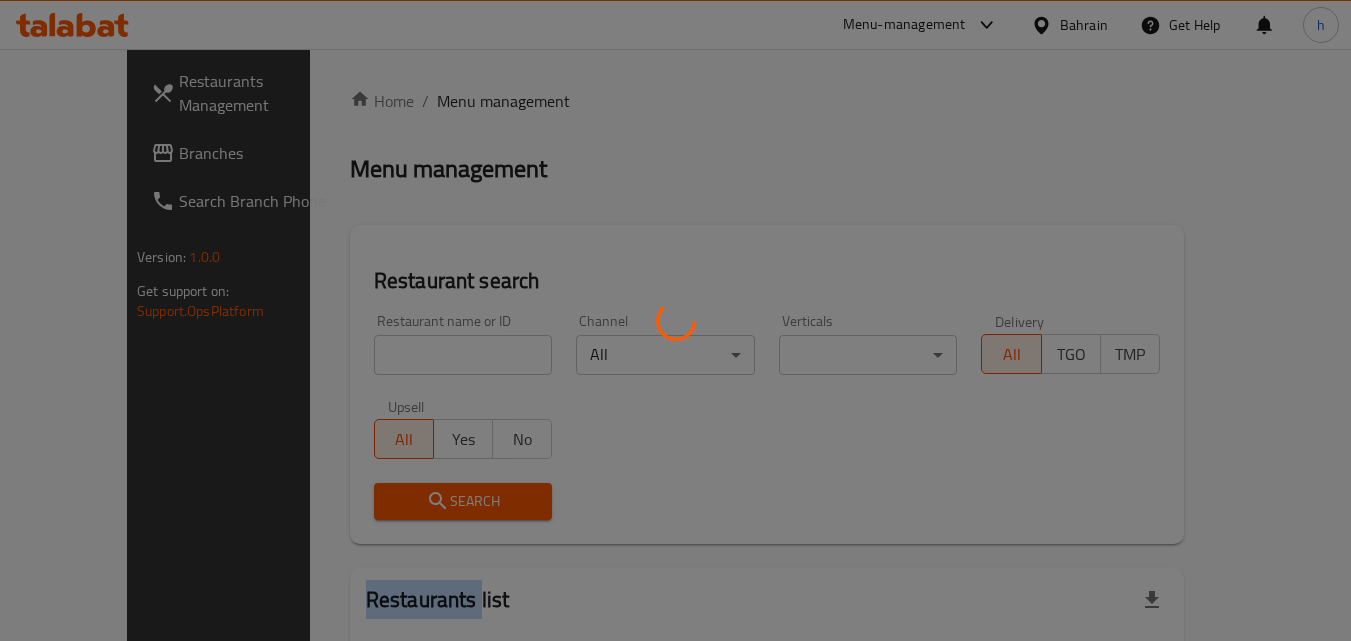 click at bounding box center [675, 320] 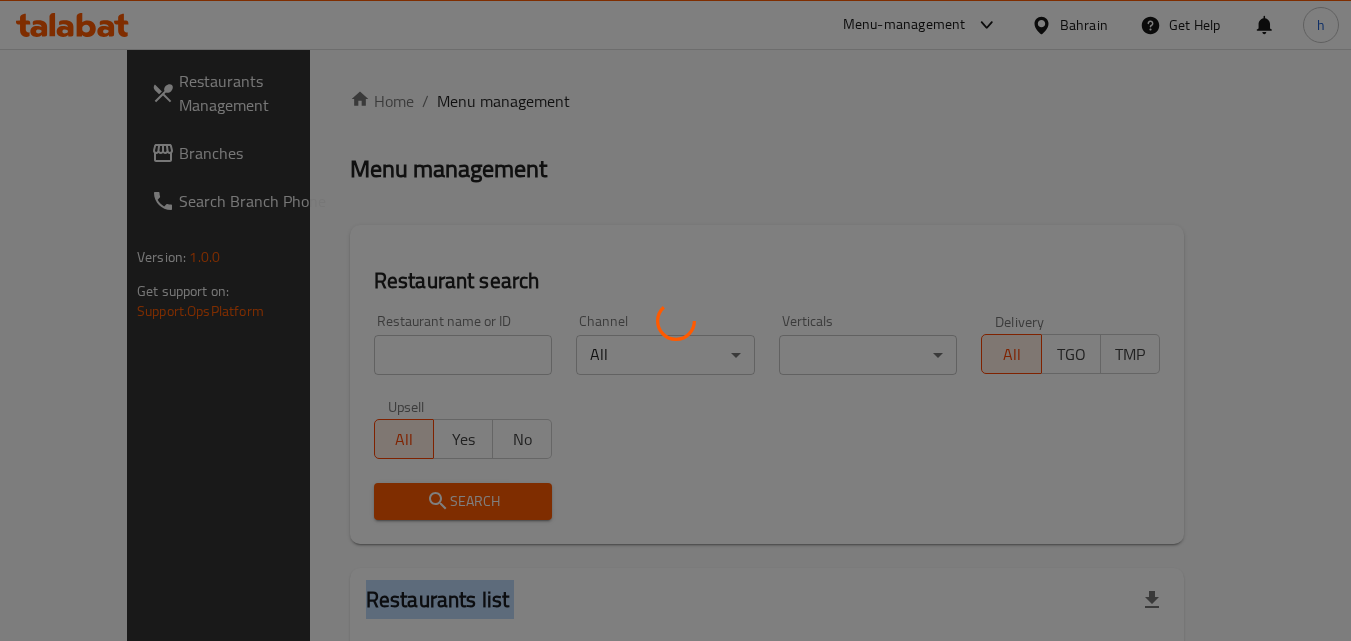 click at bounding box center (675, 320) 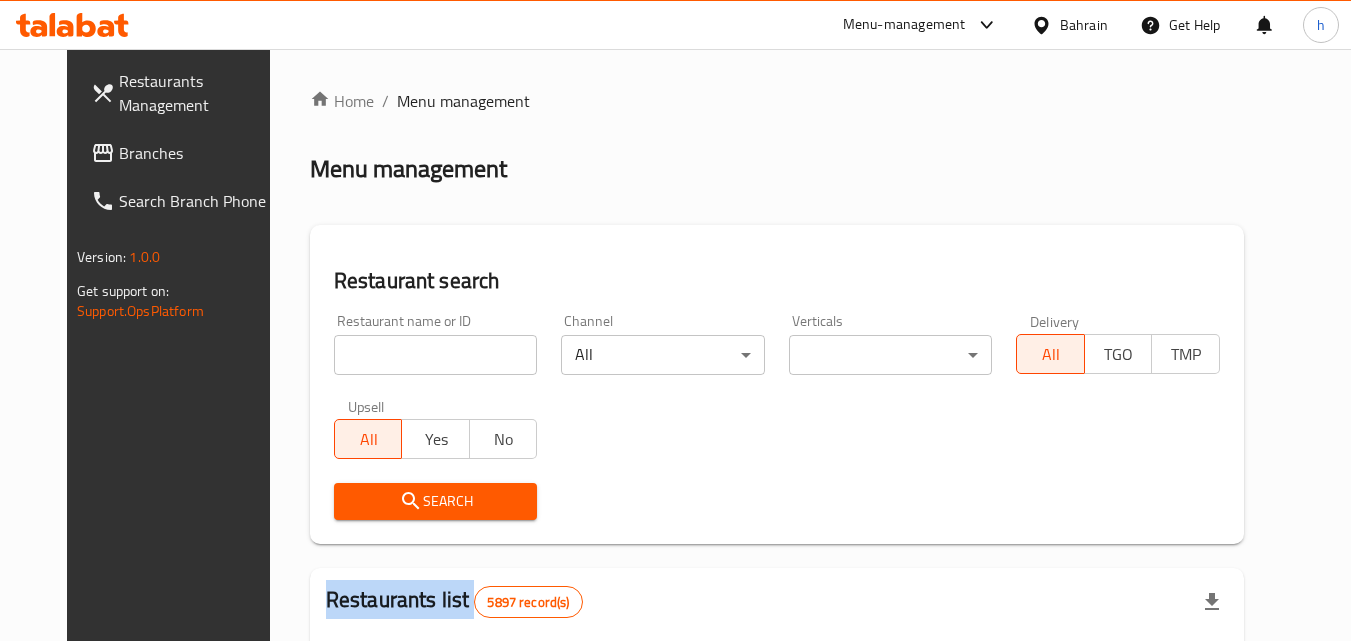 click at bounding box center [675, 320] 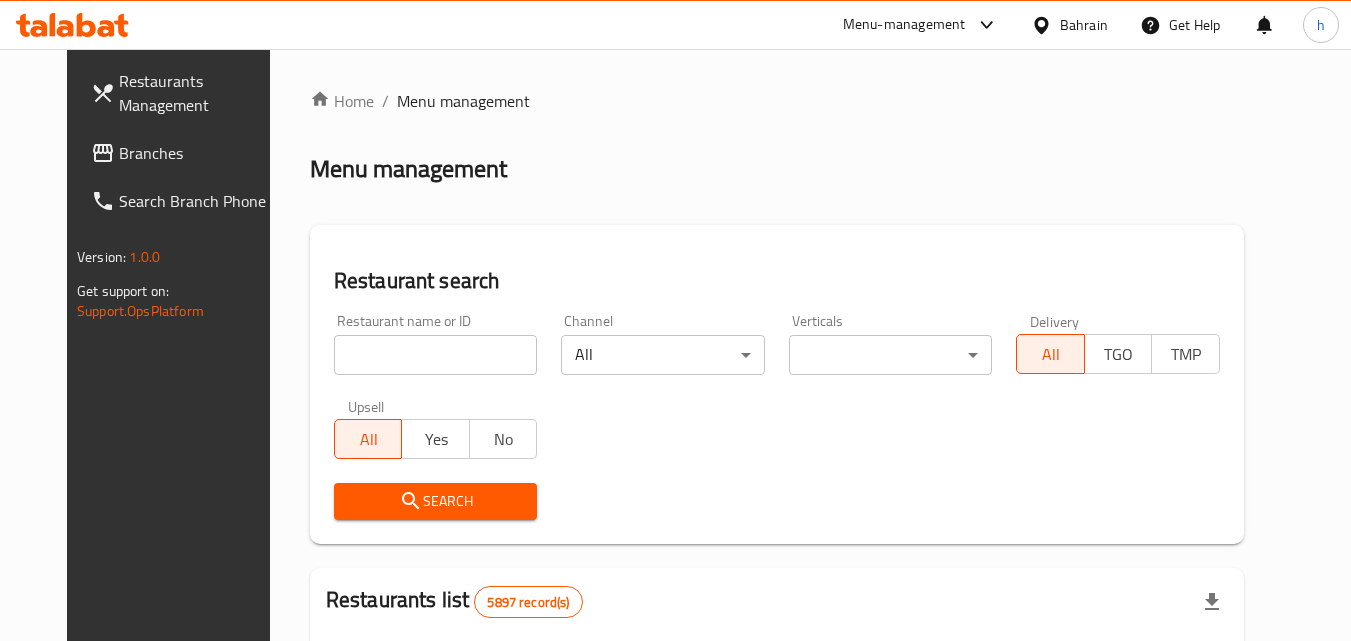 click at bounding box center (436, 355) 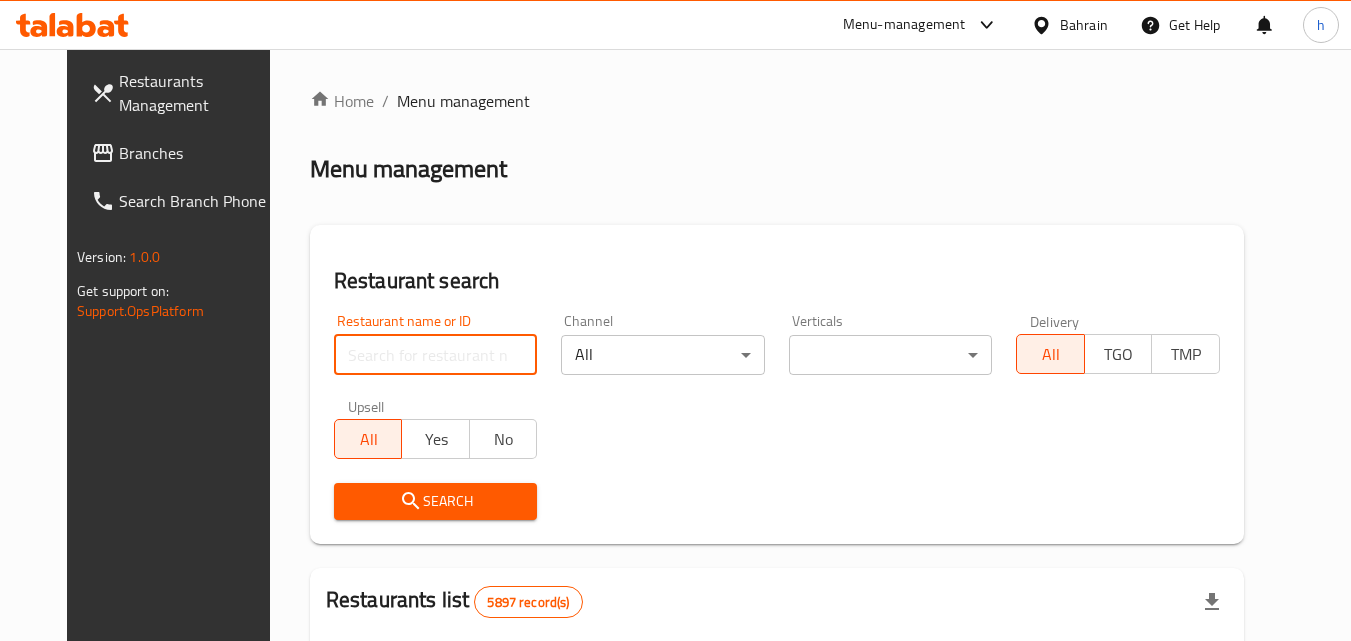 click at bounding box center (436, 355) 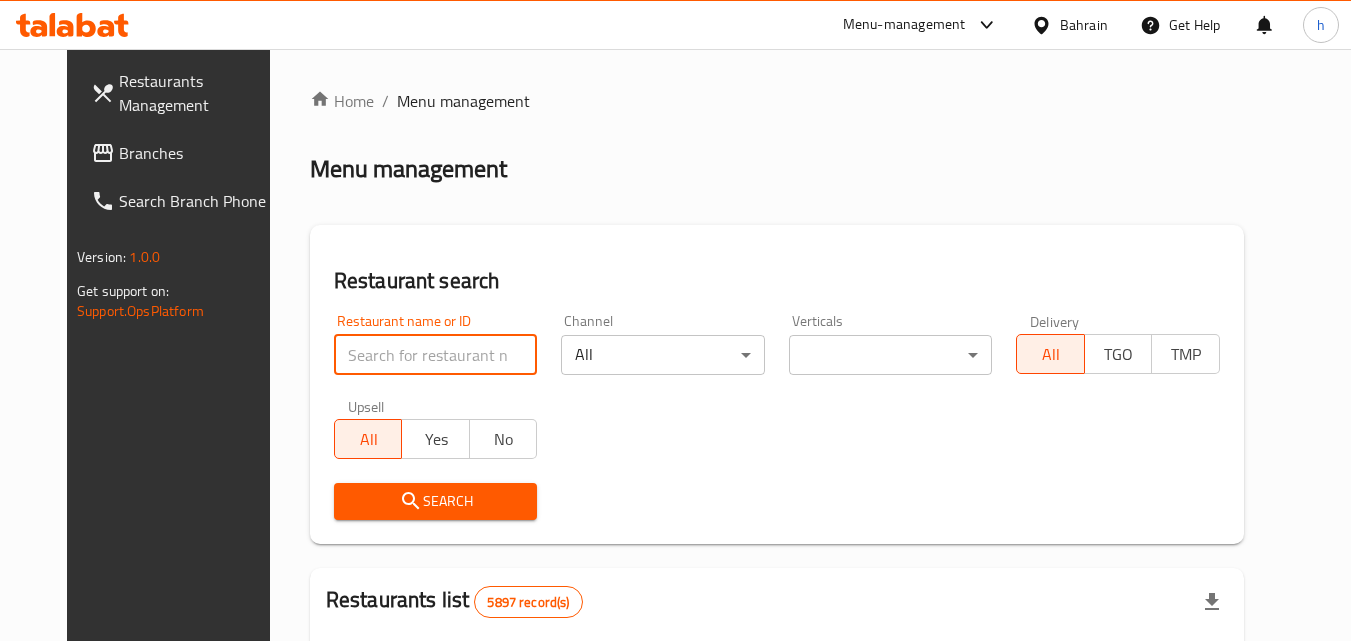 paste on "701235" 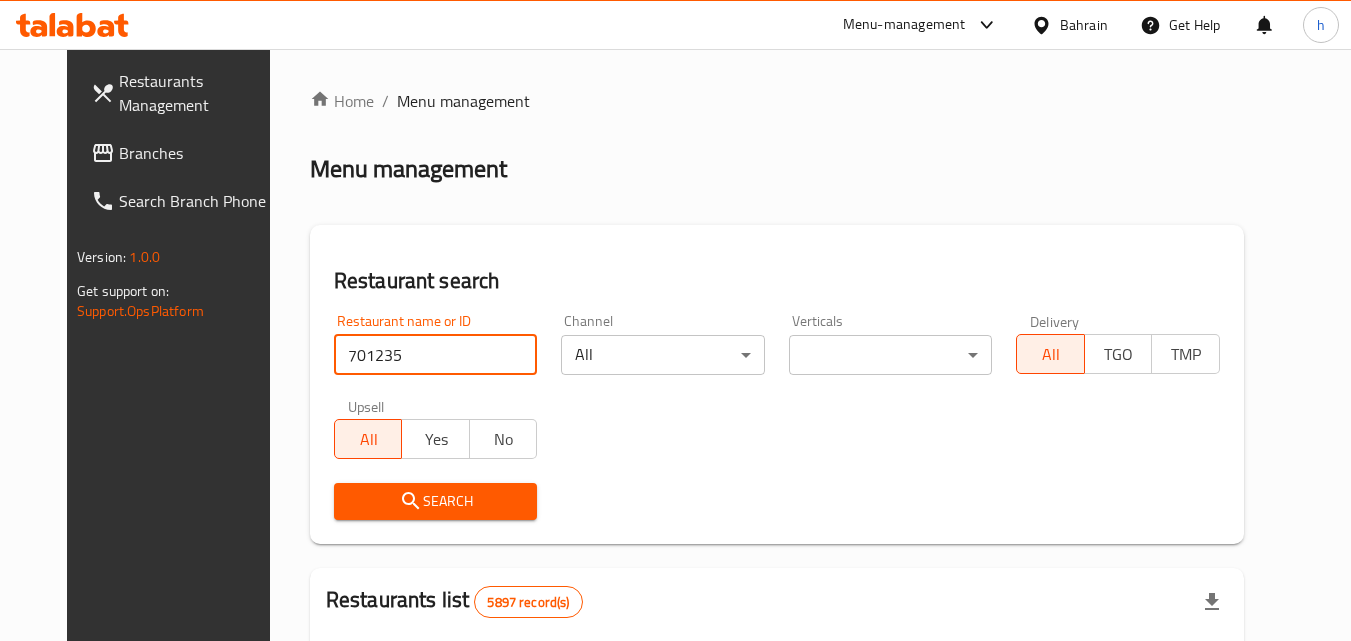type on "701235" 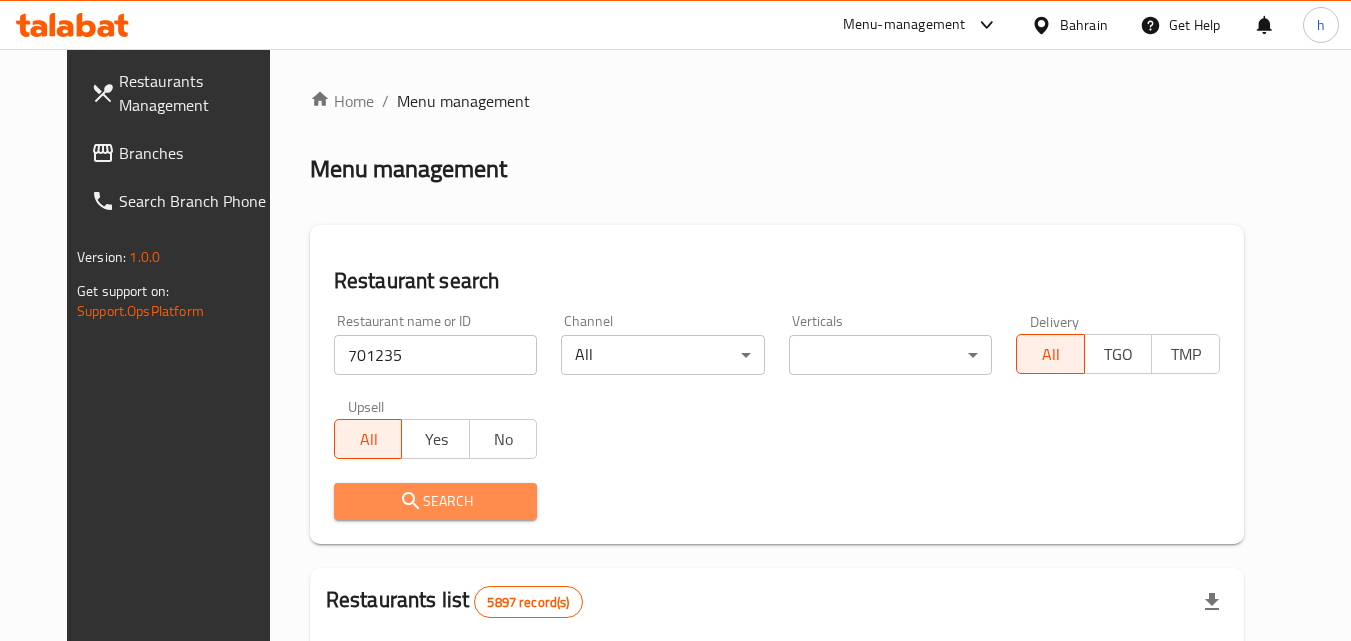 click on "Search" at bounding box center (436, 501) 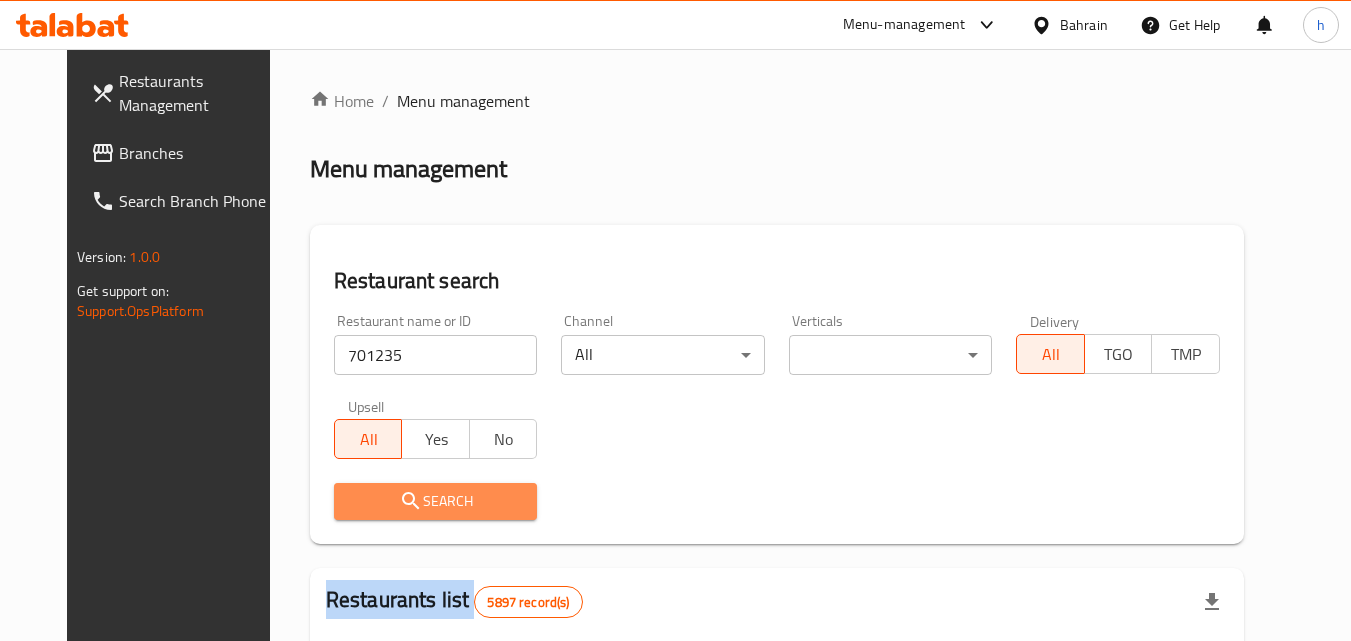 click at bounding box center [675, 320] 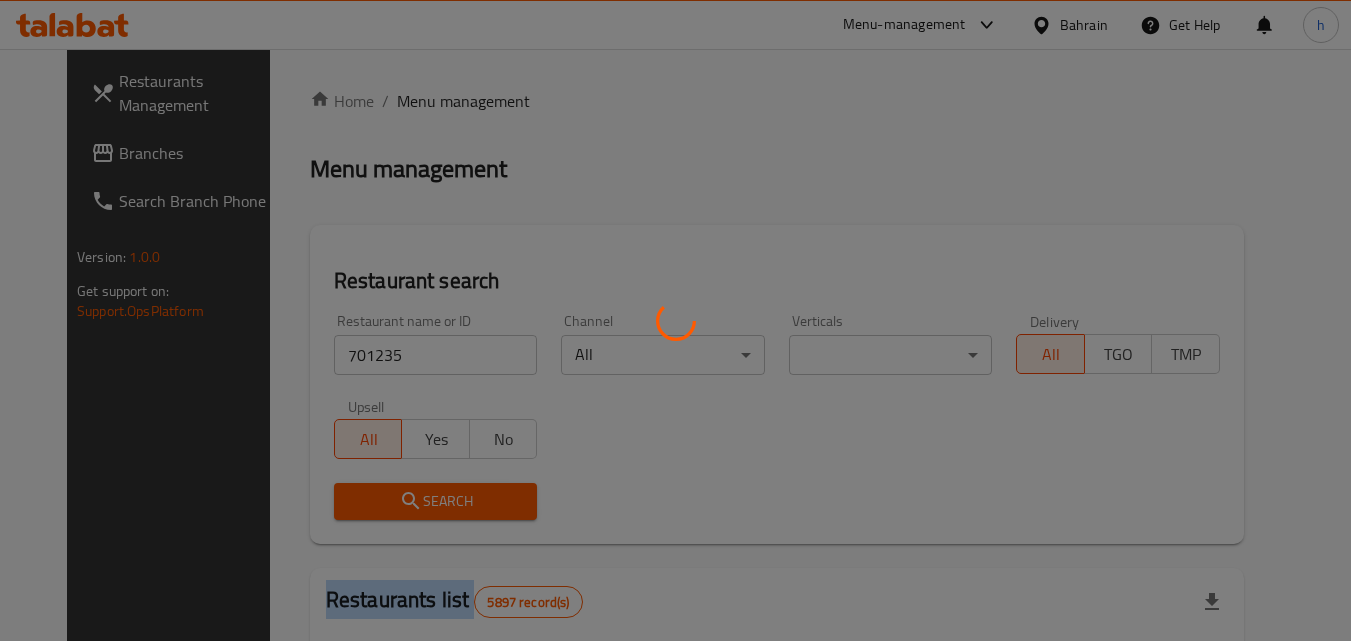 click at bounding box center [675, 320] 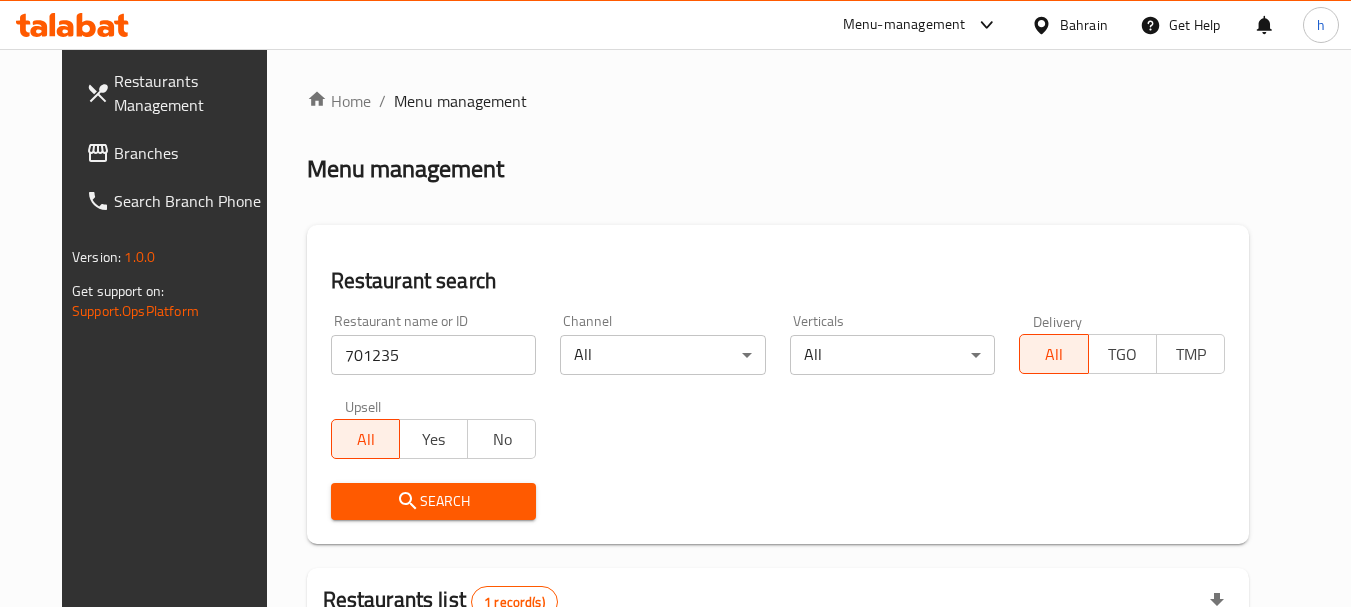 click on "Bahrain" at bounding box center [1084, 25] 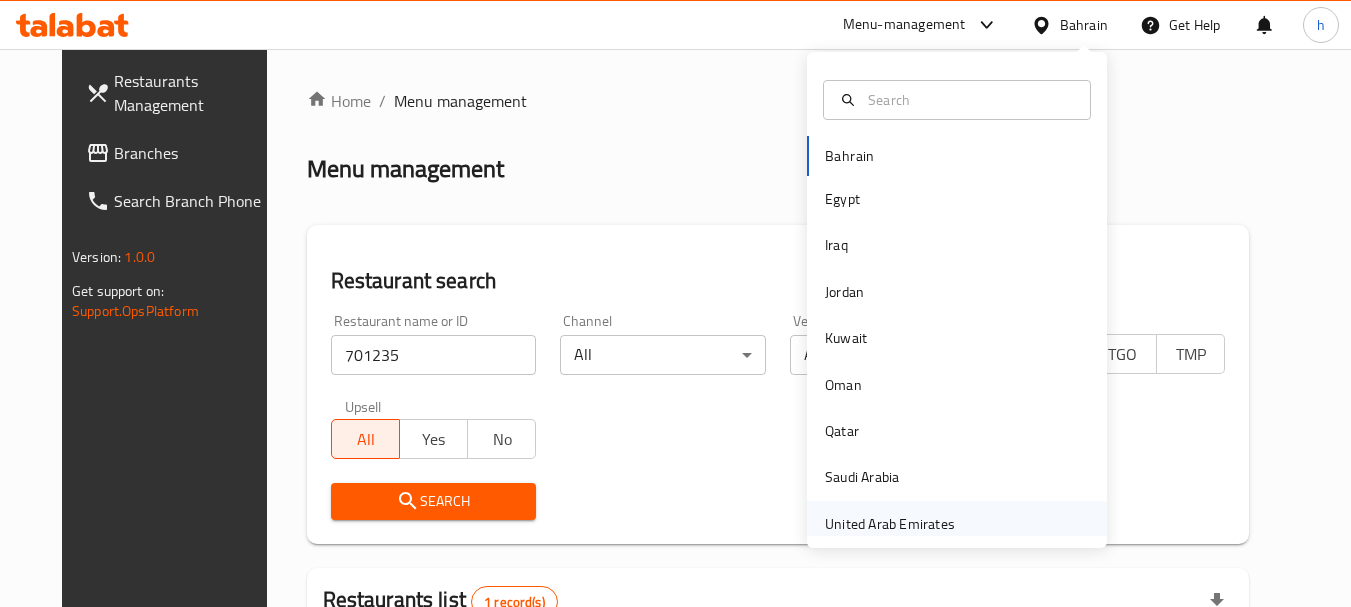 click on "United Arab Emirates" at bounding box center (890, 524) 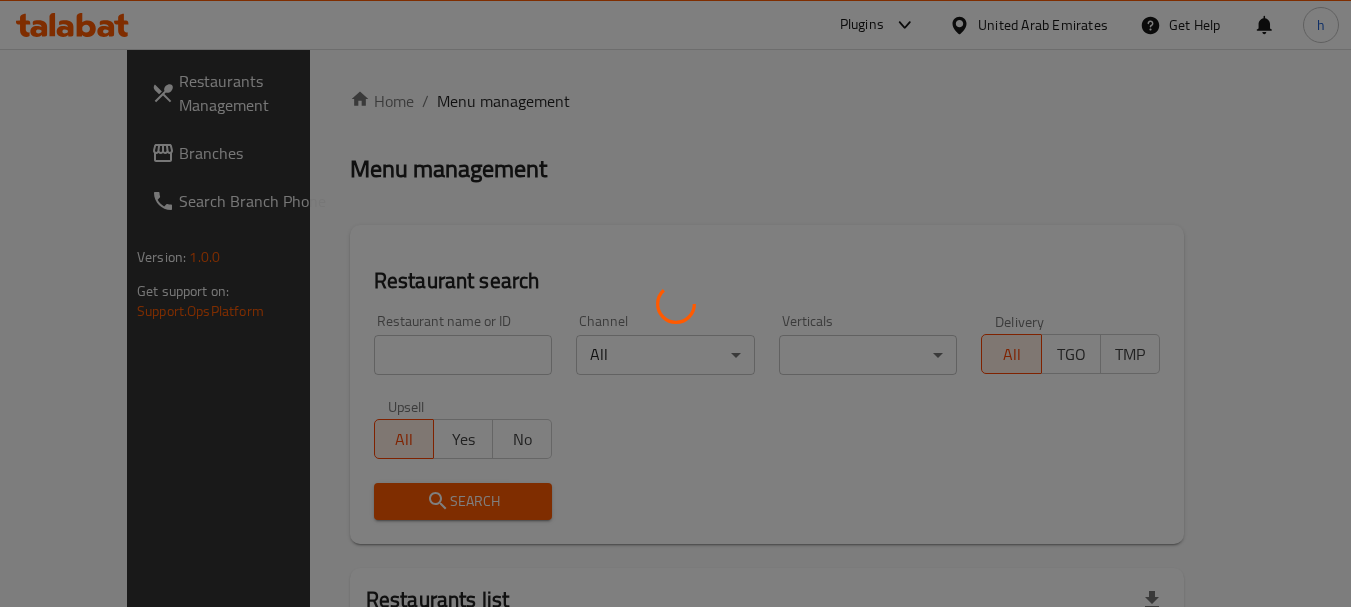 click at bounding box center [675, 303] 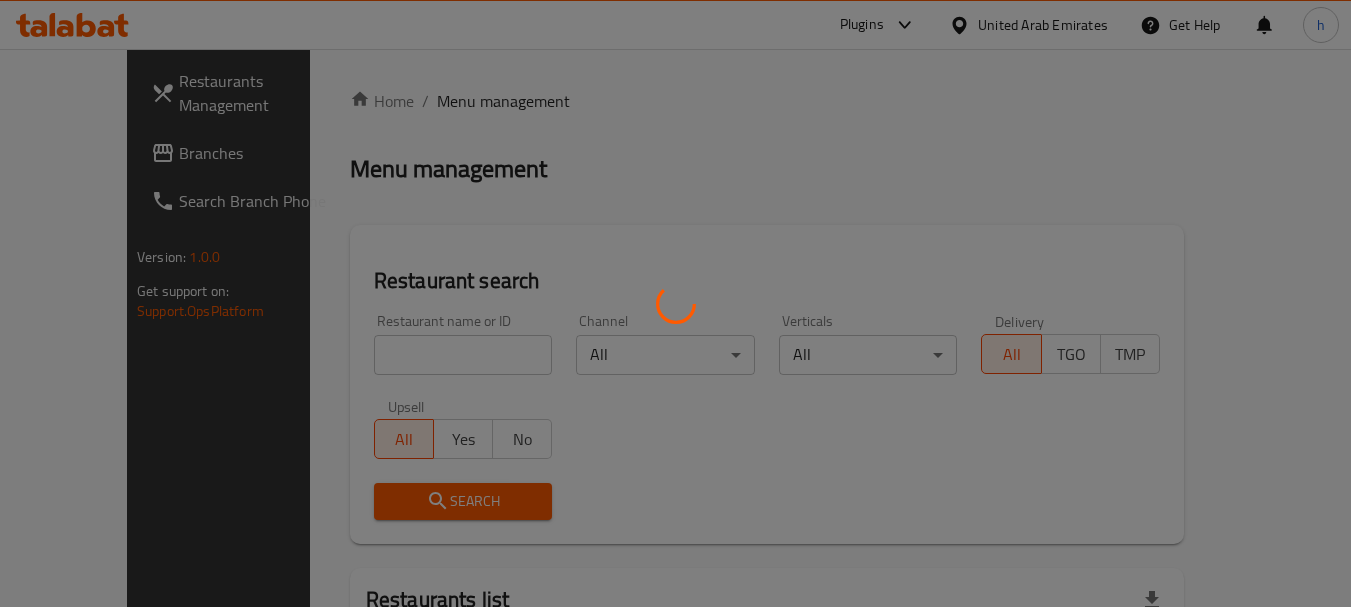click at bounding box center (675, 303) 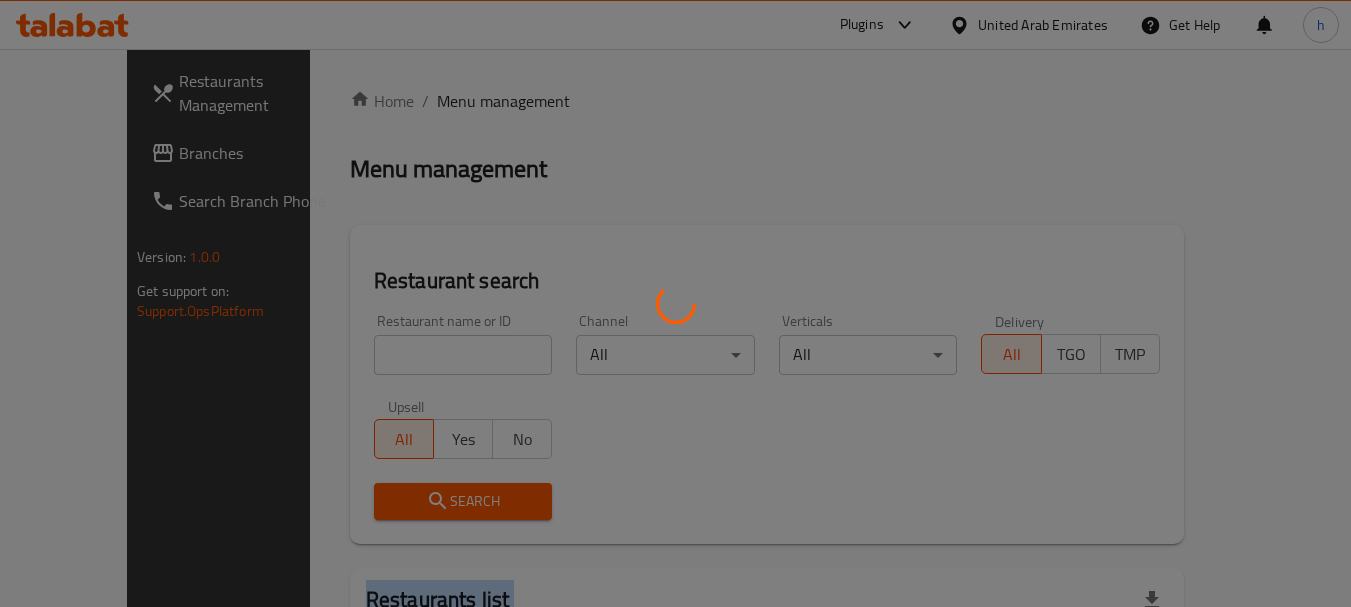 click at bounding box center (675, 303) 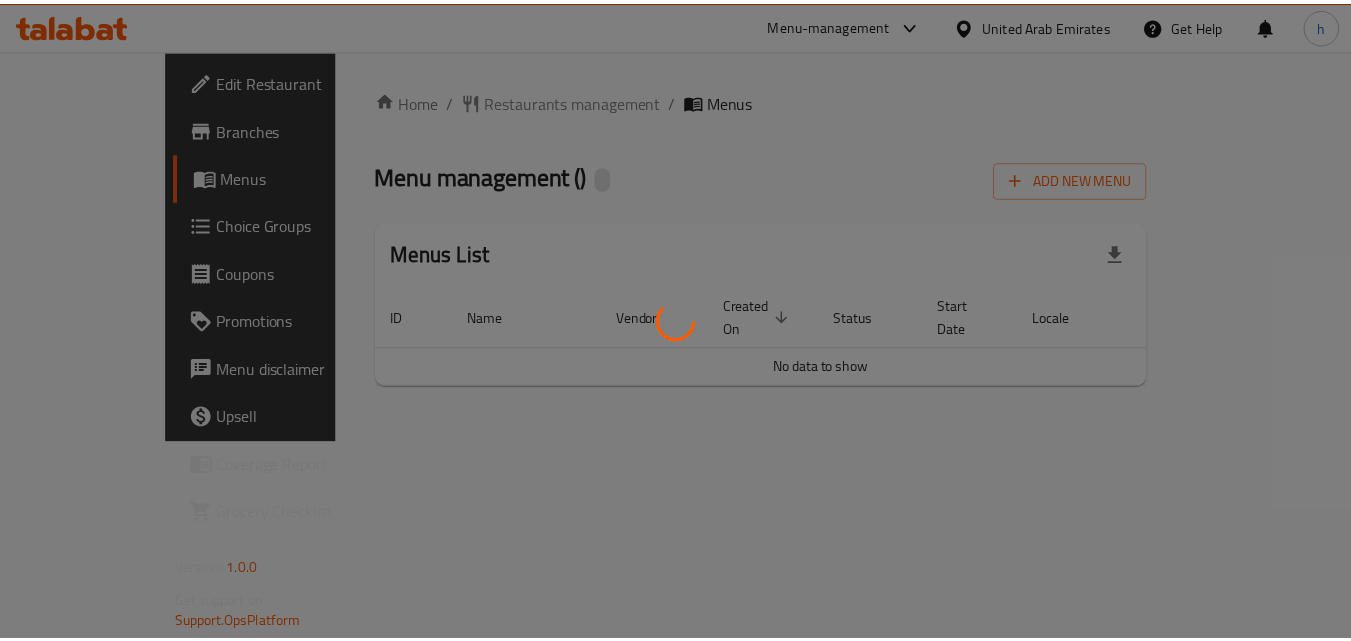 scroll, scrollTop: 0, scrollLeft: 0, axis: both 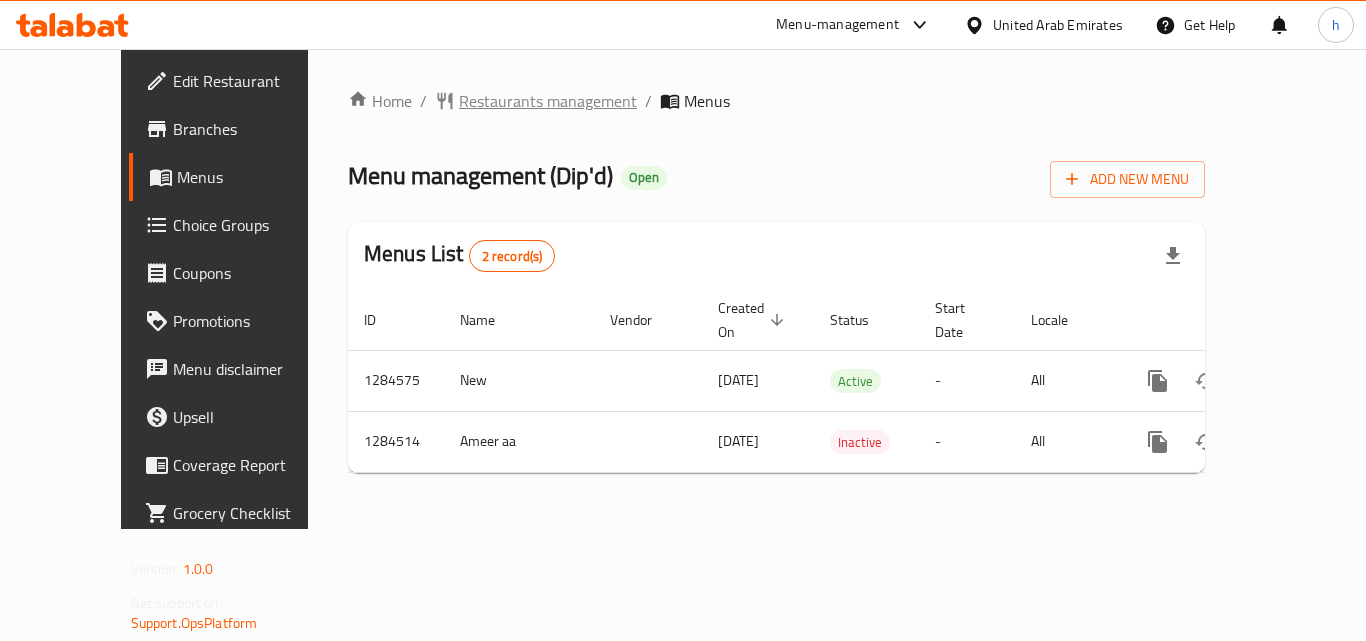 click on "Restaurants management" at bounding box center (548, 101) 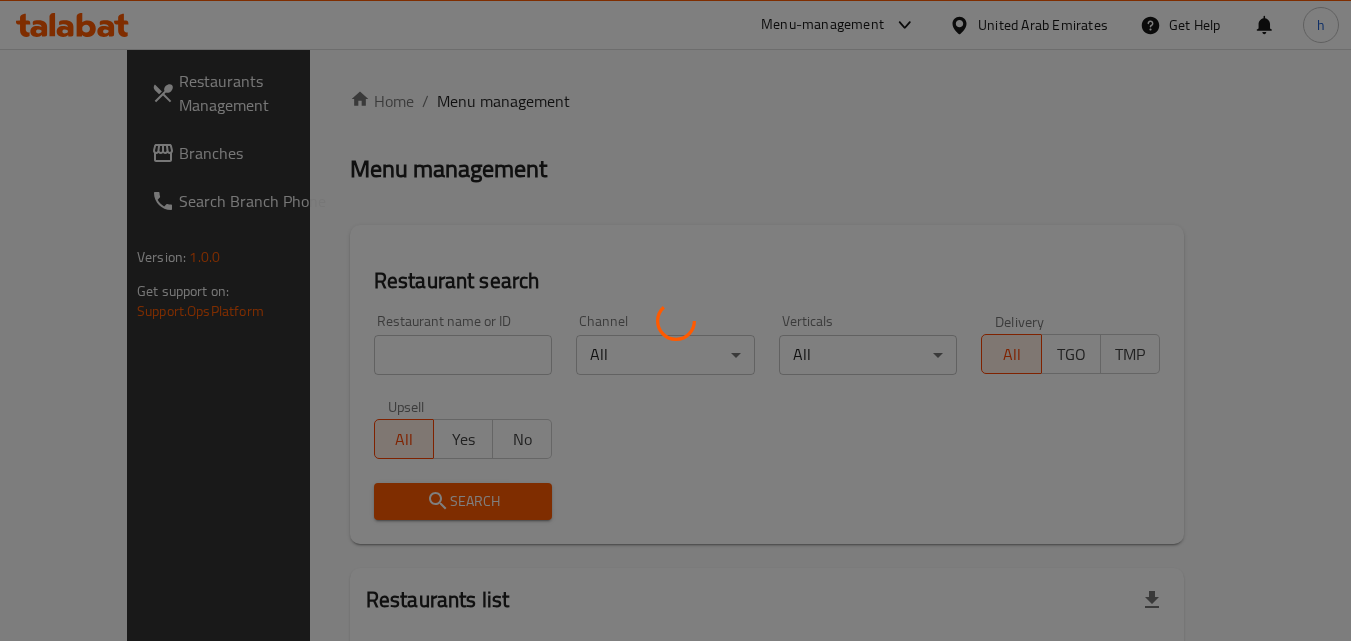 click at bounding box center (675, 320) 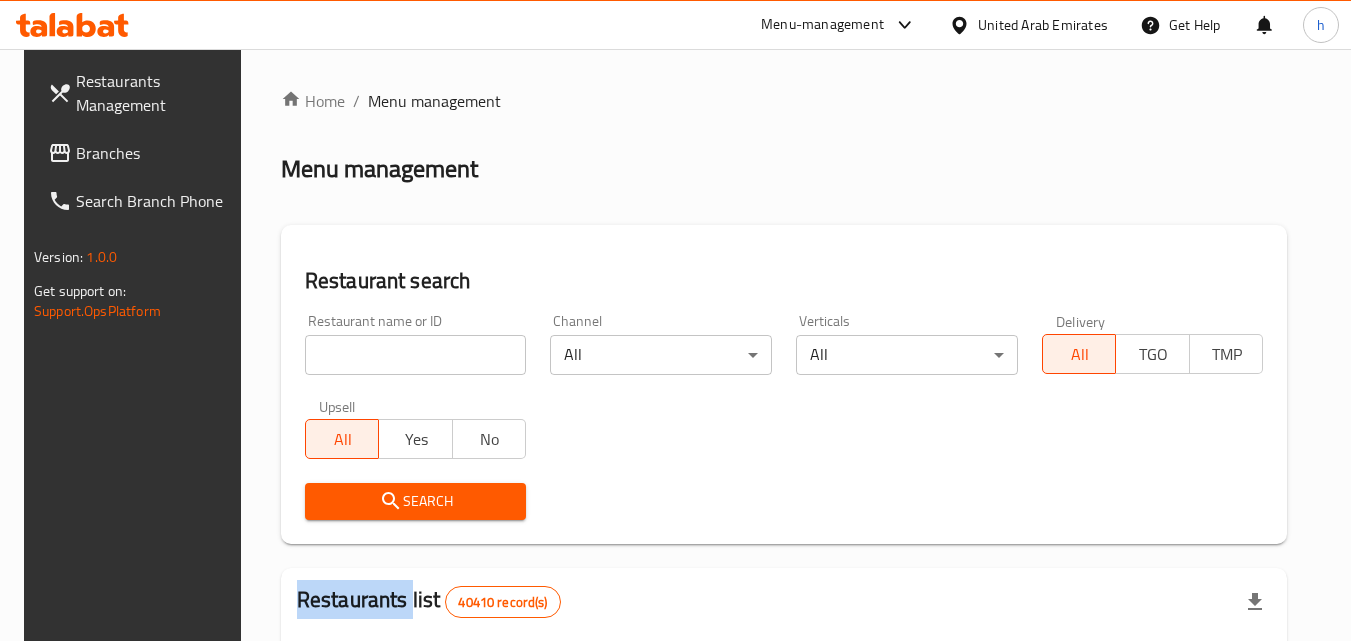 click at bounding box center [675, 320] 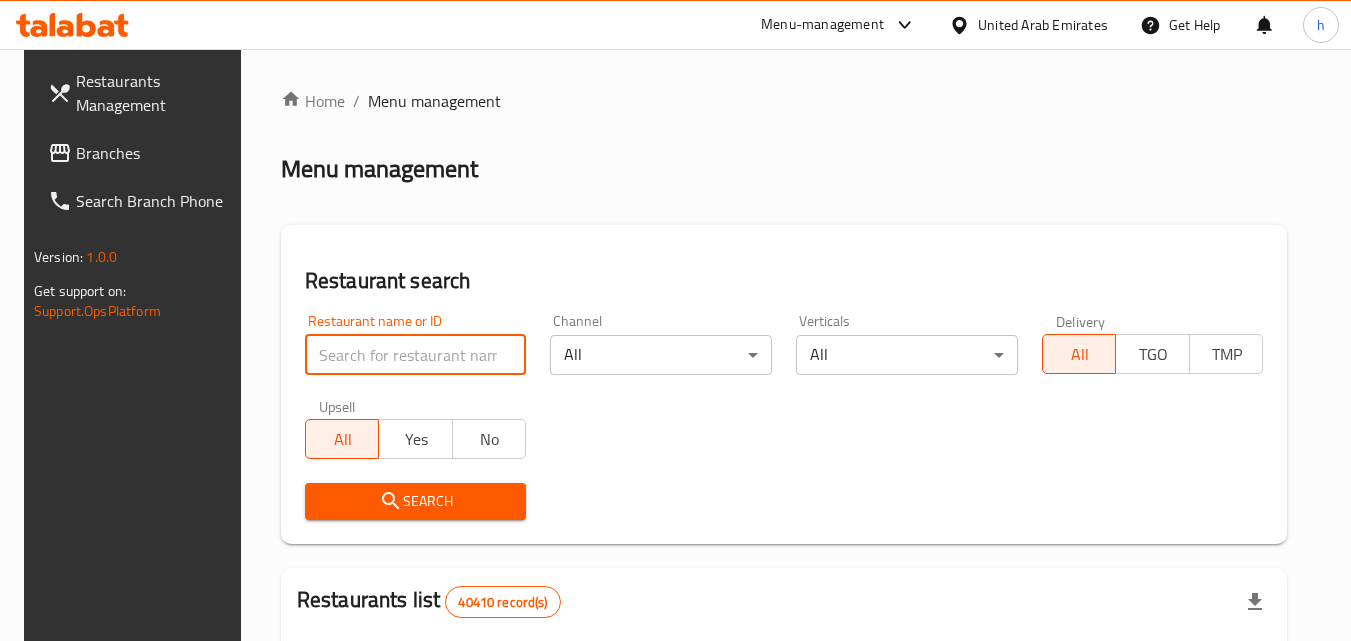 click at bounding box center (416, 355) 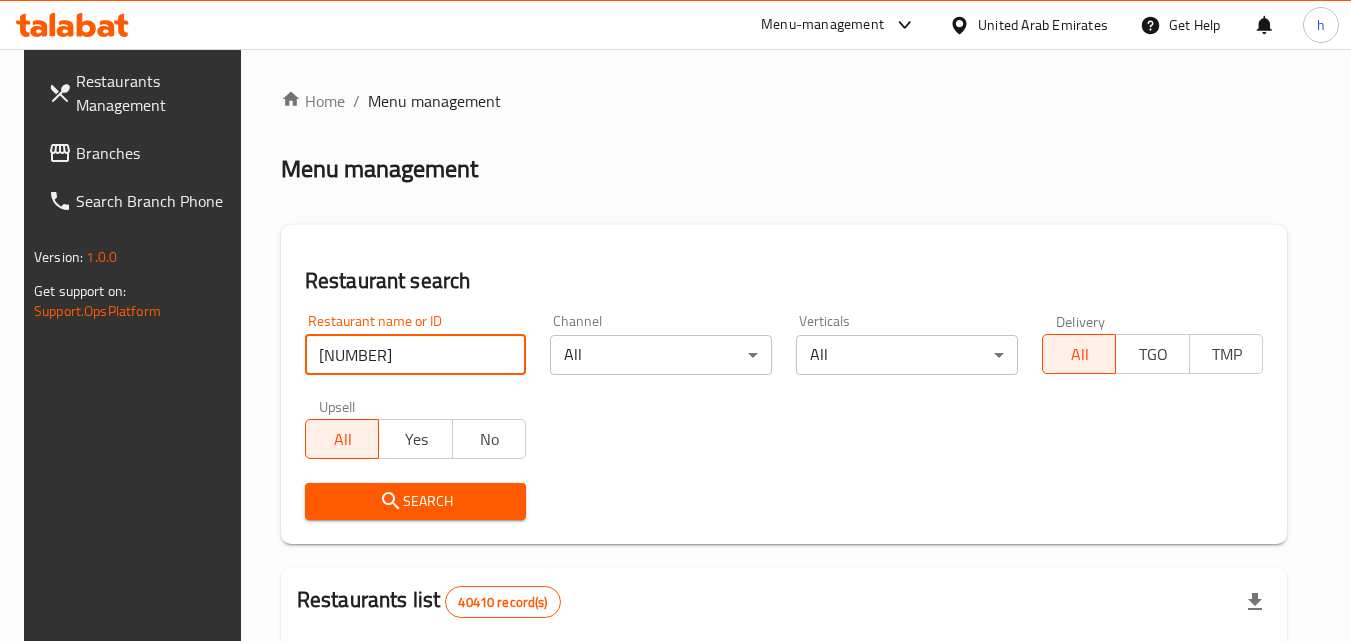 type on "[NUMBER]" 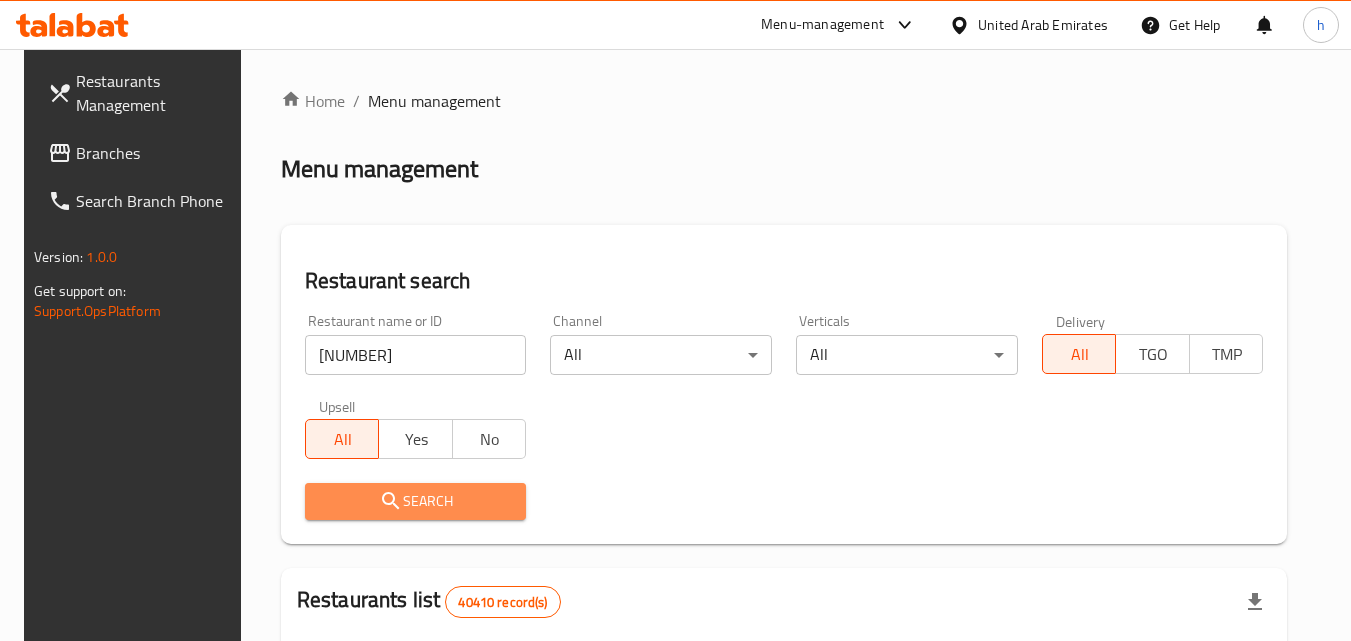 click on "Search" at bounding box center (416, 501) 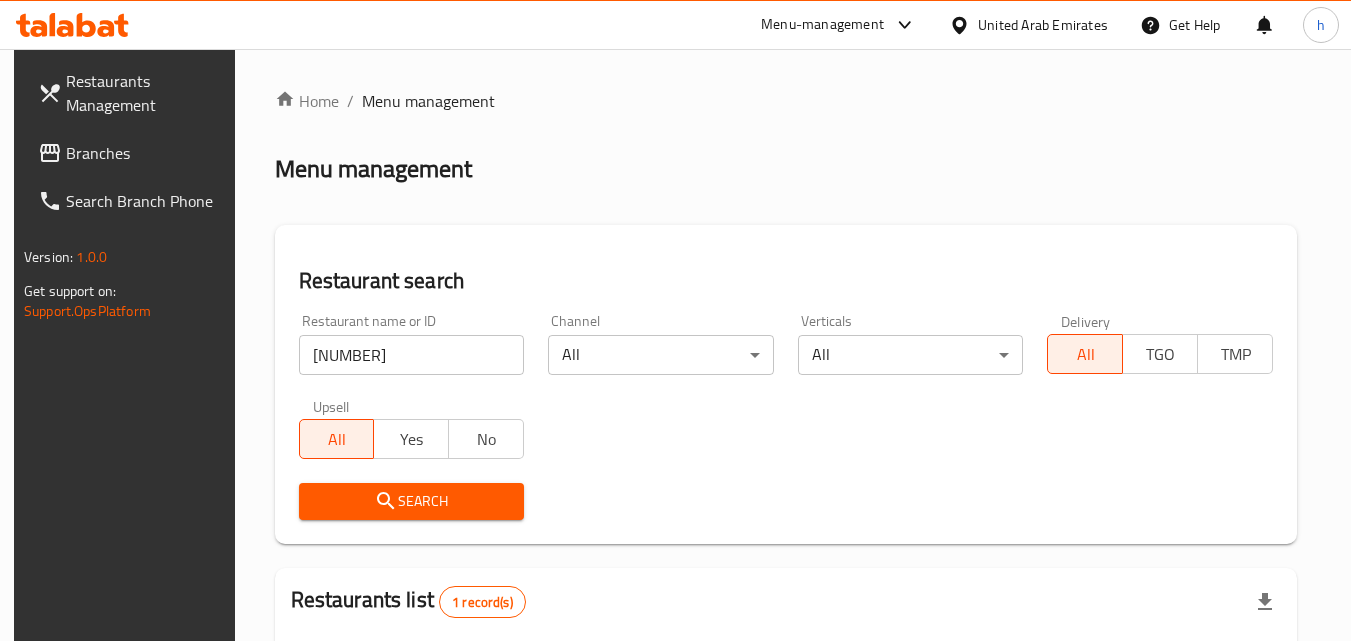 click on "Search" at bounding box center [412, 501] 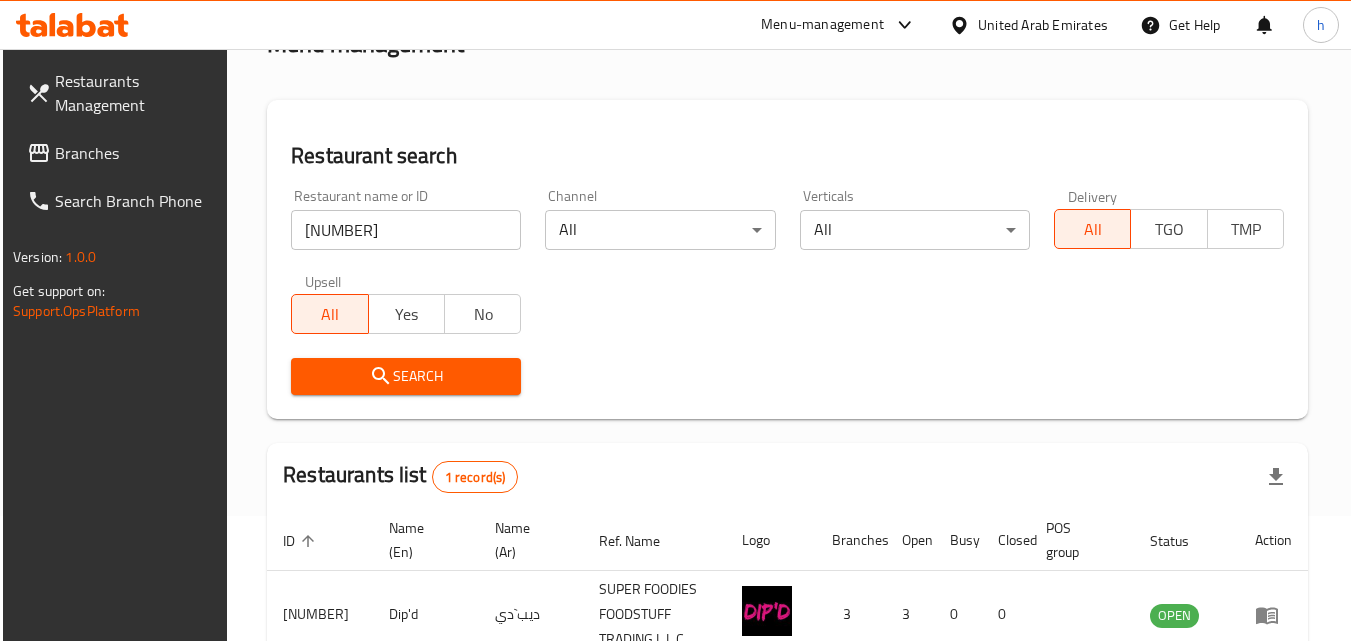 scroll, scrollTop: 251, scrollLeft: 0, axis: vertical 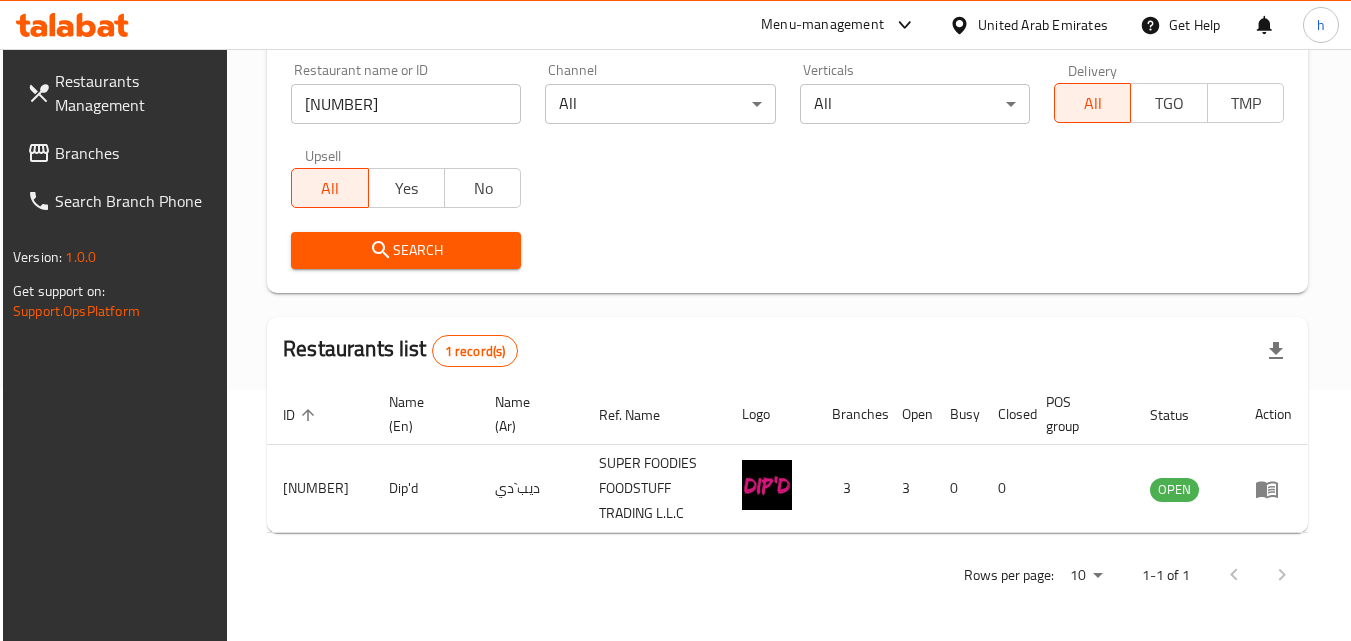 drag, startPoint x: 78, startPoint y: 150, endPoint x: 78, endPoint y: 161, distance: 11 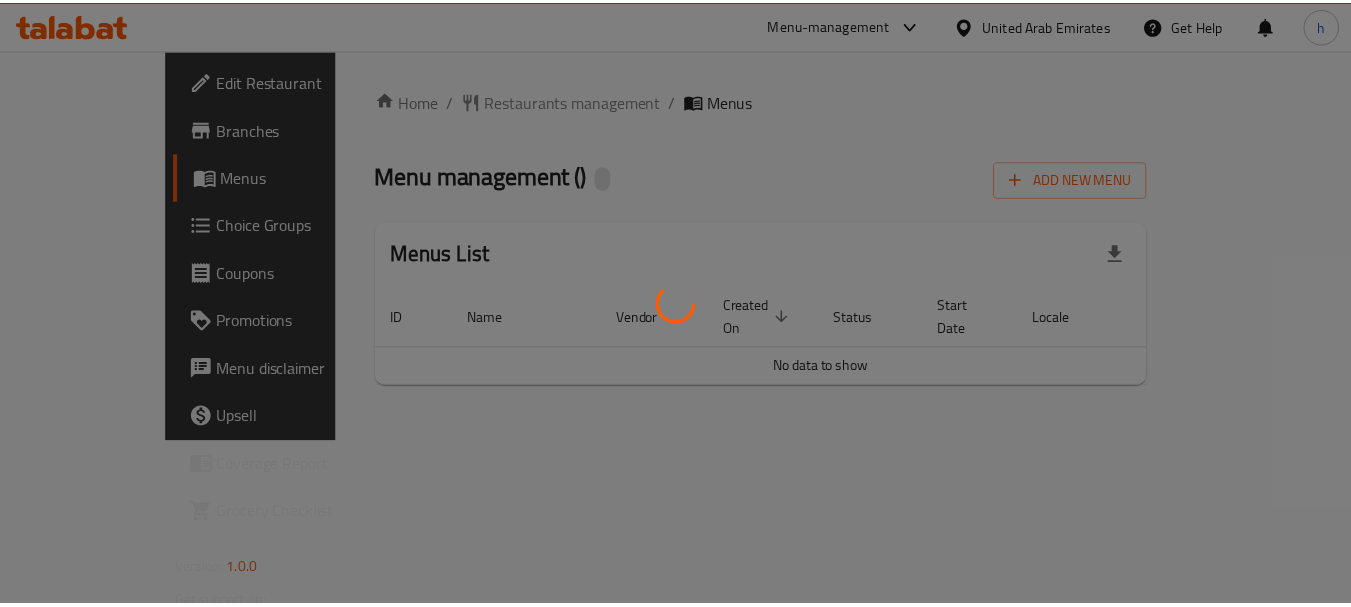 scroll, scrollTop: 0, scrollLeft: 0, axis: both 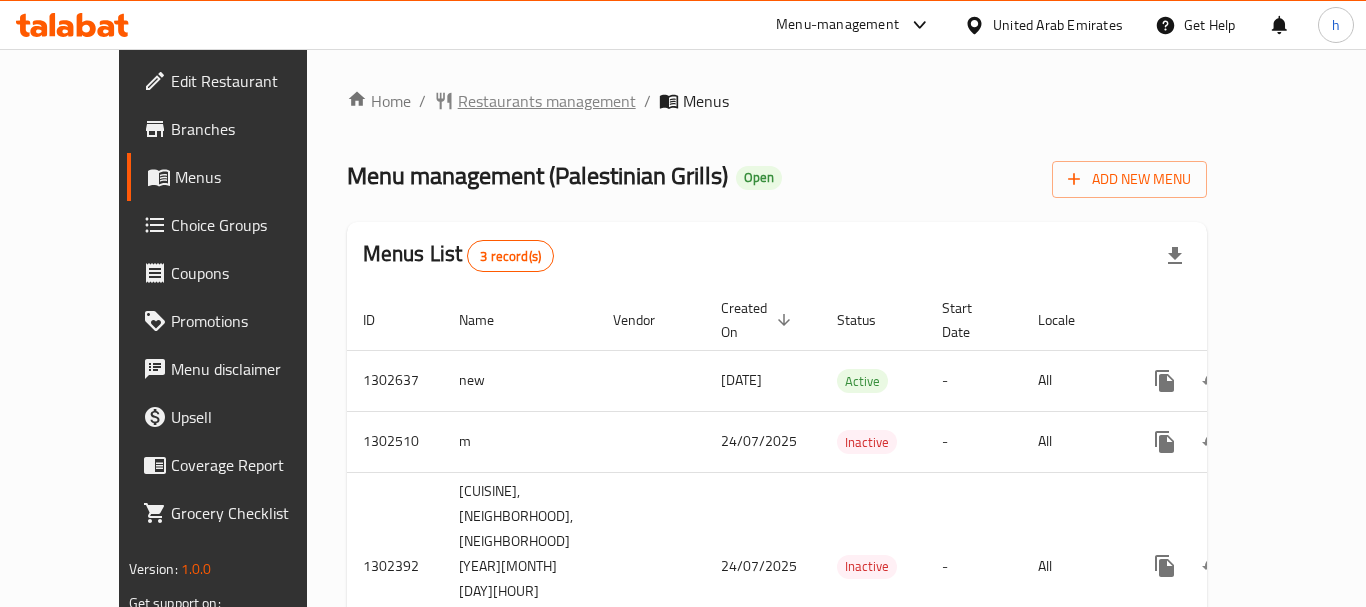 click on "Restaurants management" at bounding box center (547, 101) 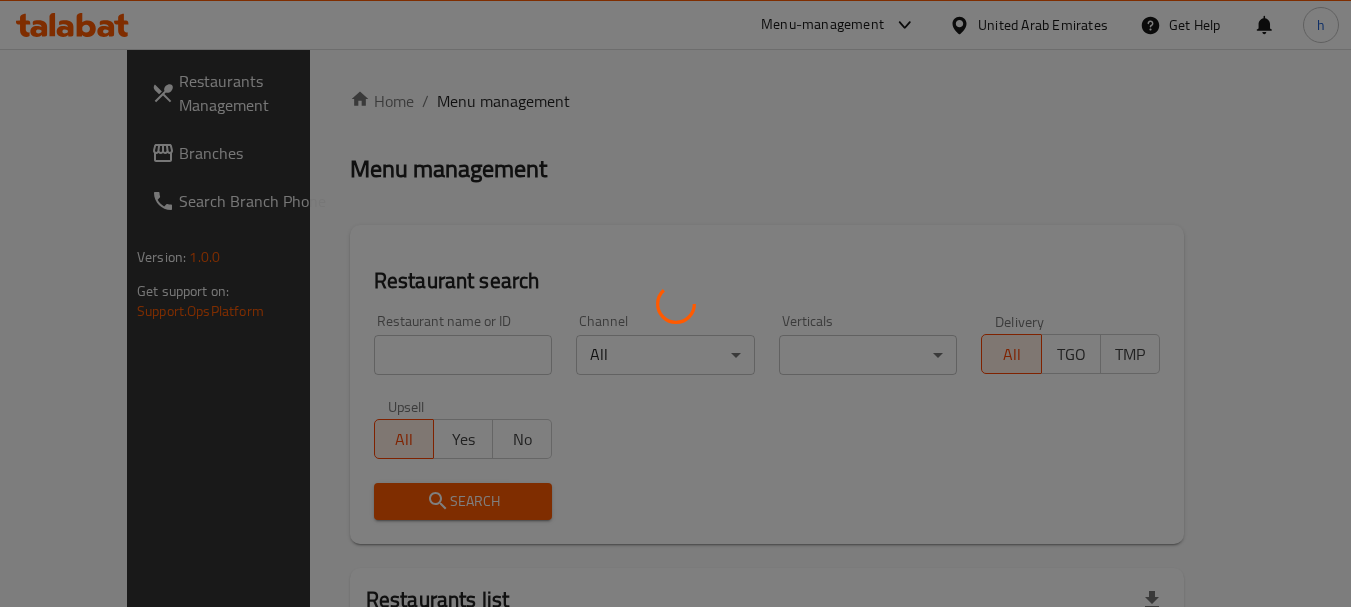 click at bounding box center (675, 303) 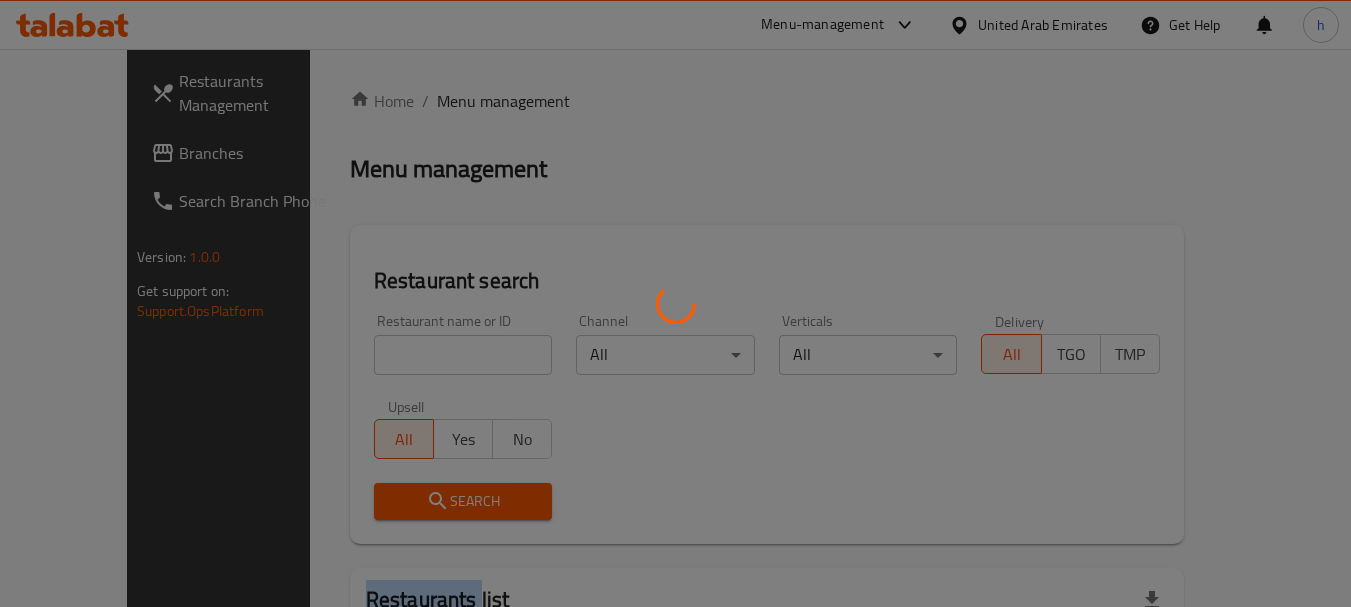 click at bounding box center (675, 303) 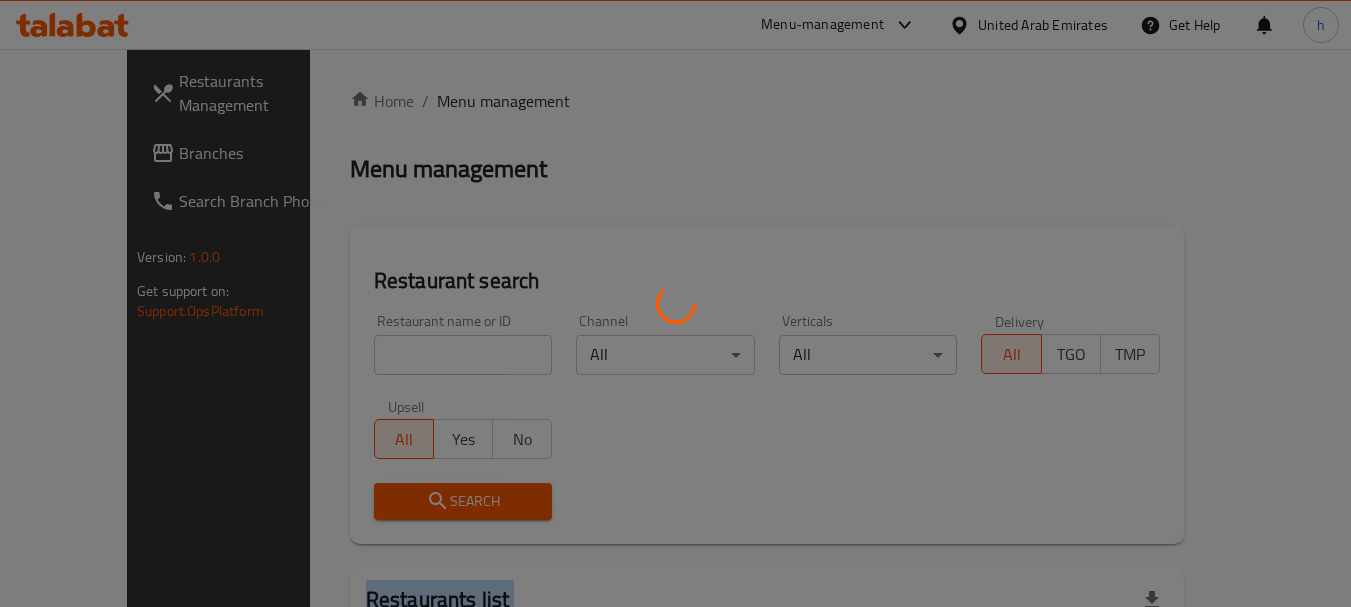 click at bounding box center (675, 303) 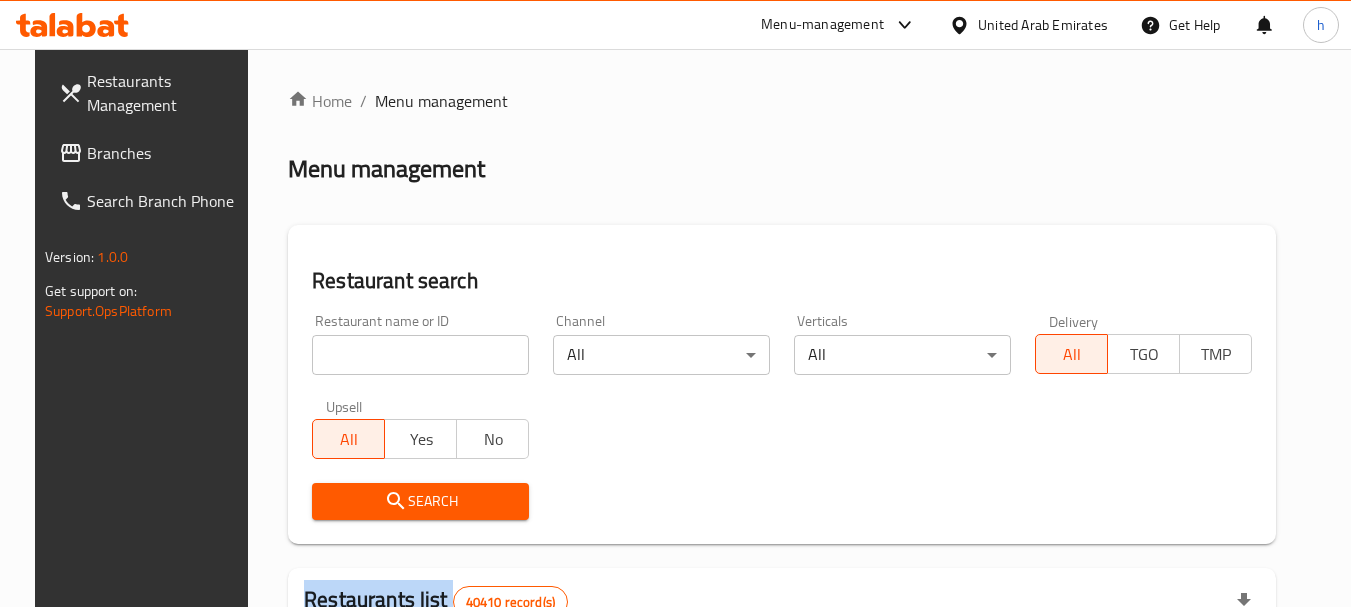 click on "Home / Menu management Menu management Restaurant search Restaurant name or ID Restaurant name or ID Channel All ​ Verticals All ​ Delivery All TGO TMP Upsell All Yes No   Search Restaurants list   40410 record(s) ID sorted ascending Name (En) Name (Ar) Ref. Name Logo Branches Open Busy Closed POS group Status Action 328 Johnny Rockets جوني روكيتس 37 0 1 0 OPEN 330 French Connection فرنش كونكشن 1 0 0 0 INACTIVE 339 Arz Lebanon أرز لبنان Al Karama,Al Barsha & Mirdif 9 1 0 2 OPEN 340 Mega Wraps ميجا رابس 3 0 0 0 INACTIVE 342 Sandella's Flatbread Cafe سانديلاز فلات براد 7 0 0 0 INACTIVE 343 Dragon Hut كوخ التنين 1 0 0 0 INACTIVE 348 Thai Kitchen المطبخ التايلندى 1 0 0 0 INACTIVE 349 Mughal  موغل 1 0 0 0 HIDDEN 350 HOT N COOL (Old) هوت و كول 1 0 0 0 INACTIVE 355 Al Habasha  الحبشة 11 1 0 0 HIDDEN Rows per page: 10 1-10 of 40410" at bounding box center [782, 717] 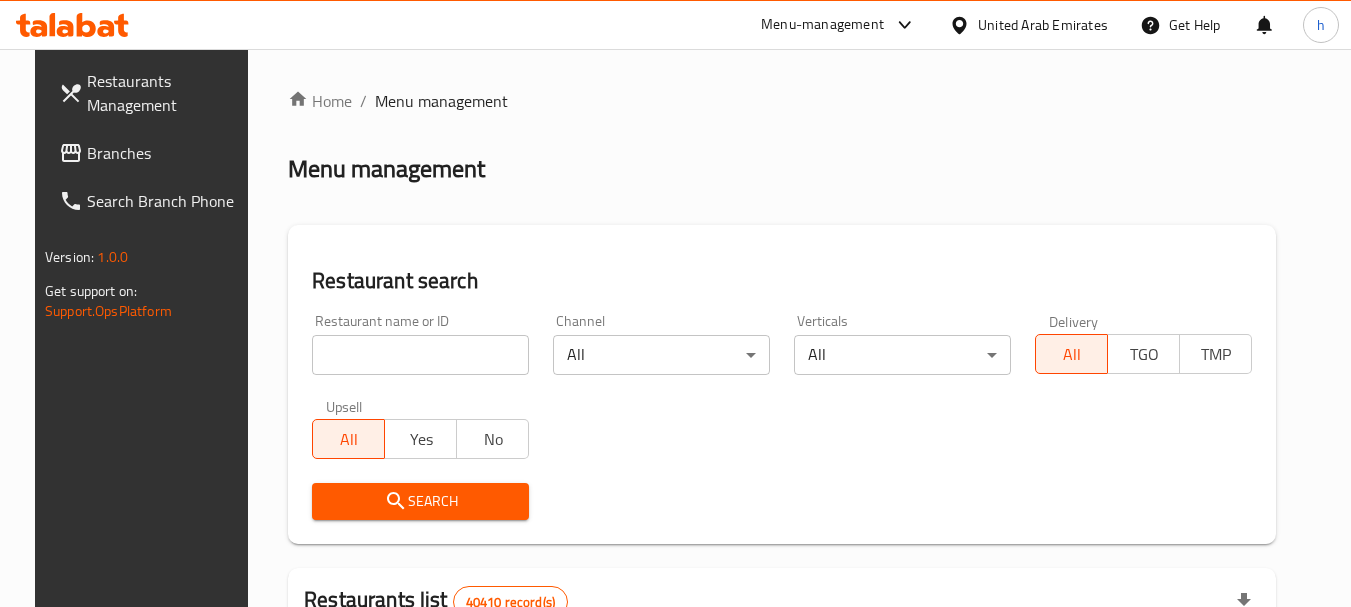 click at bounding box center [420, 355] 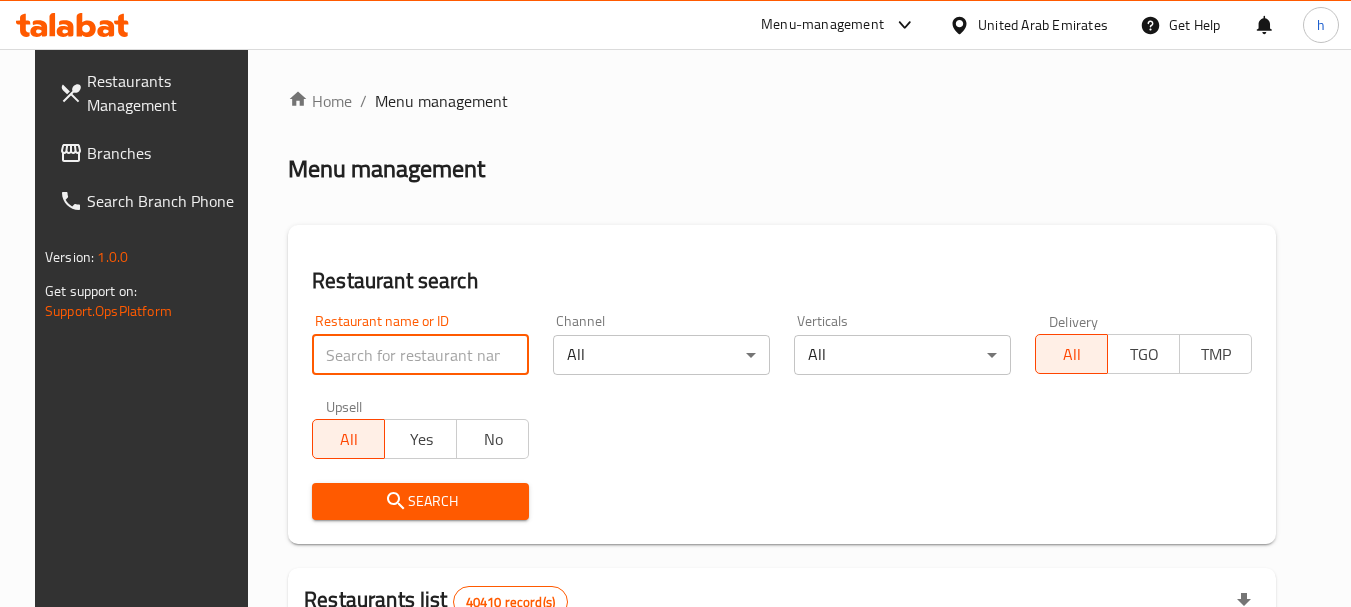 paste on "702424" 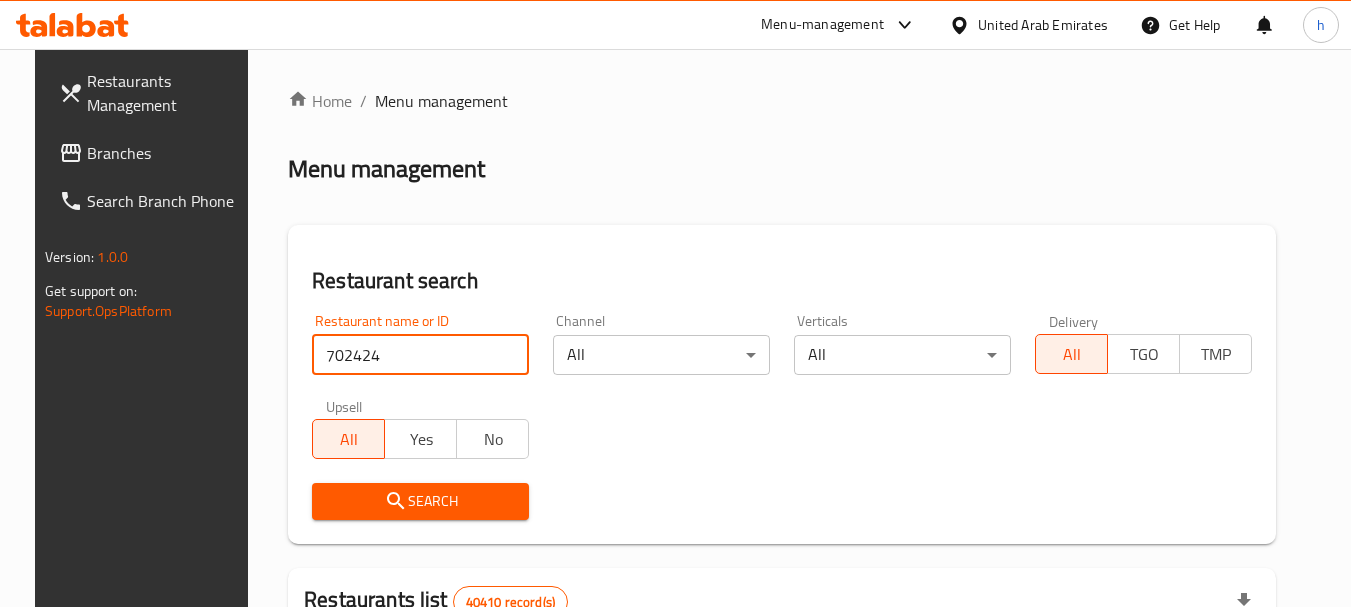 type on "702424" 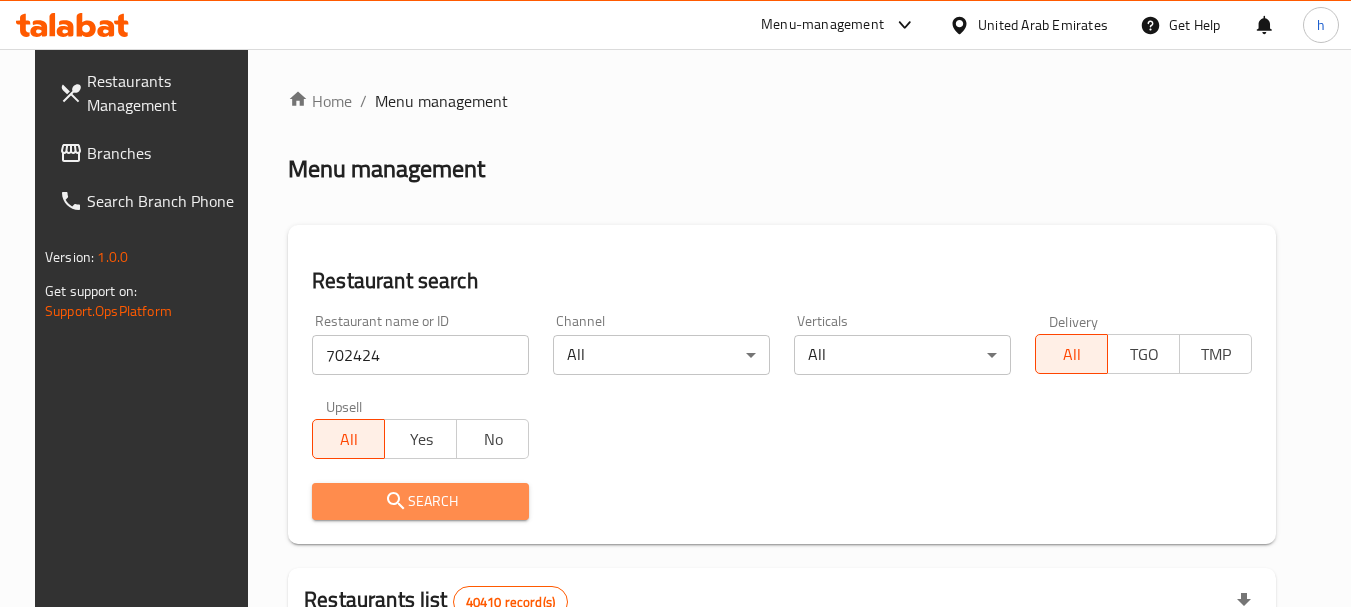click on "Search" at bounding box center (420, 501) 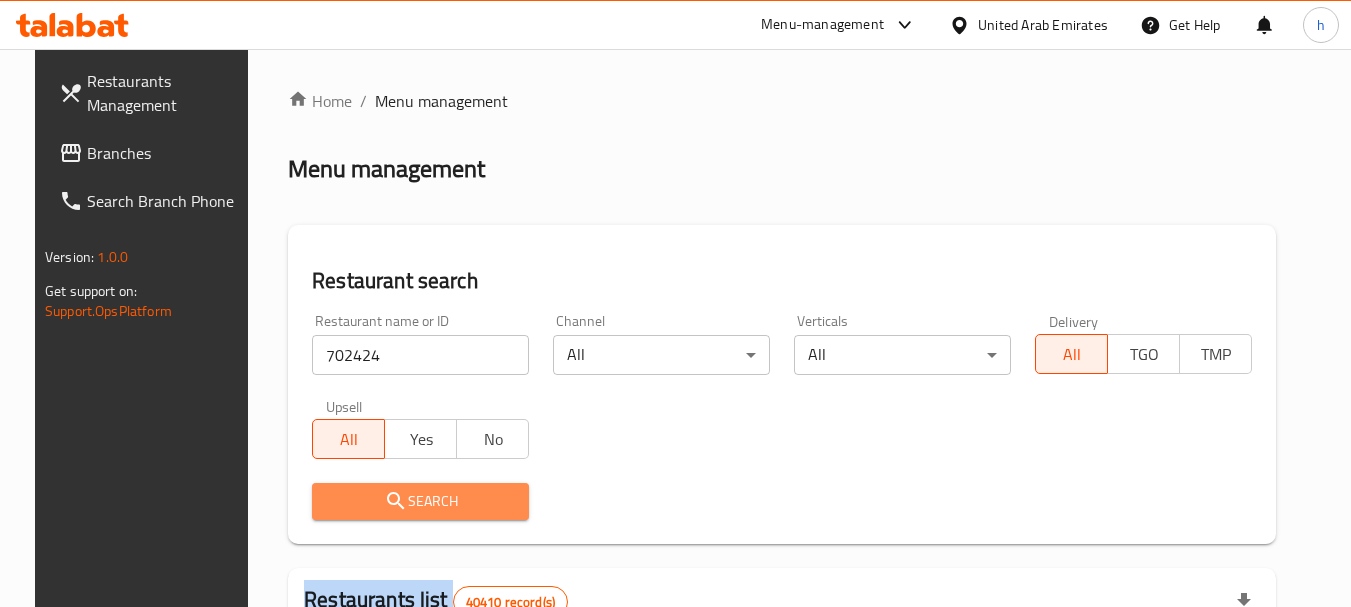 click at bounding box center (675, 303) 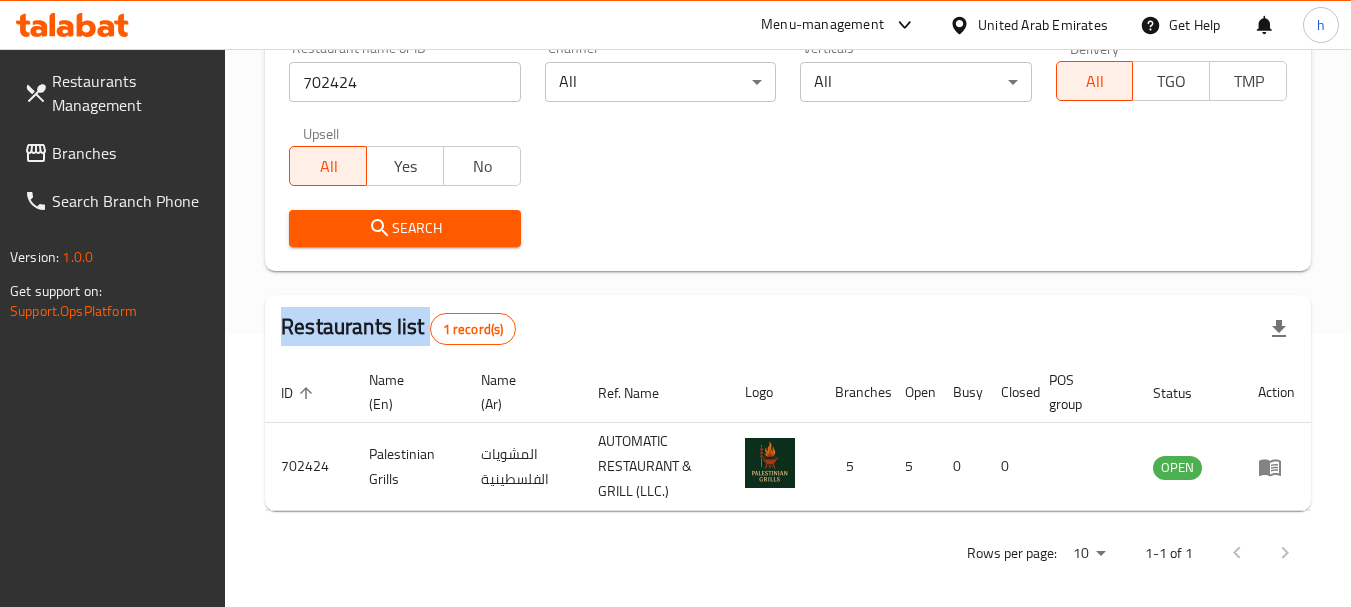 scroll, scrollTop: 285, scrollLeft: 0, axis: vertical 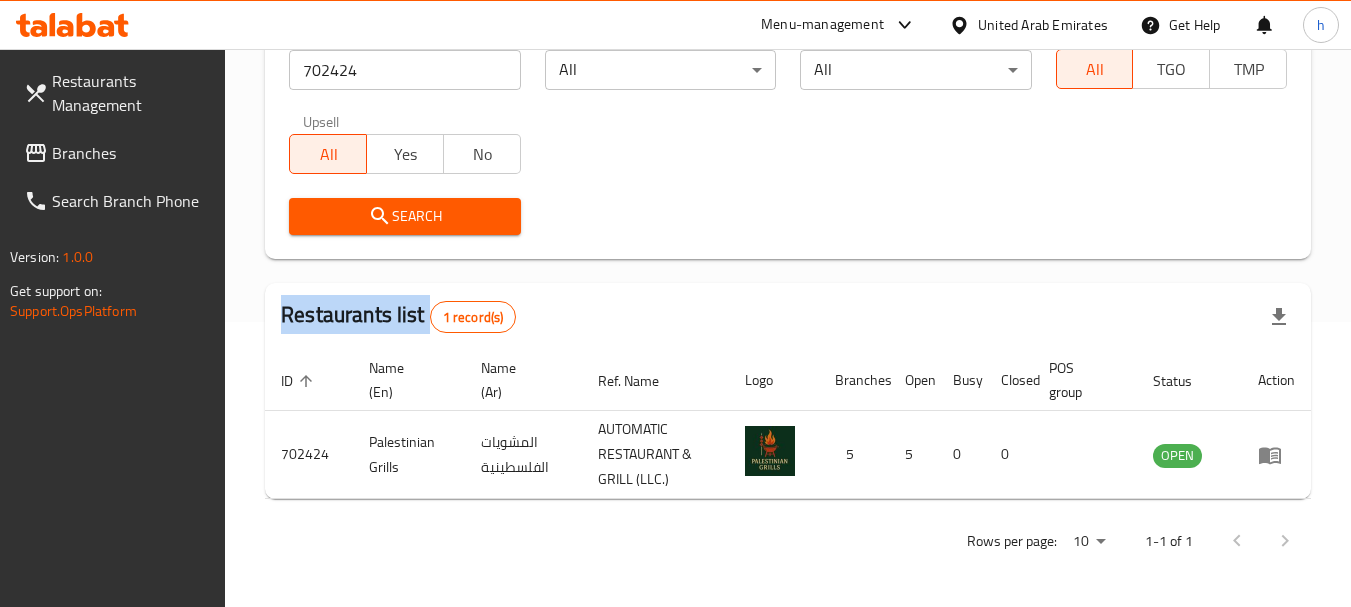 click on "Branches" at bounding box center (117, 153) 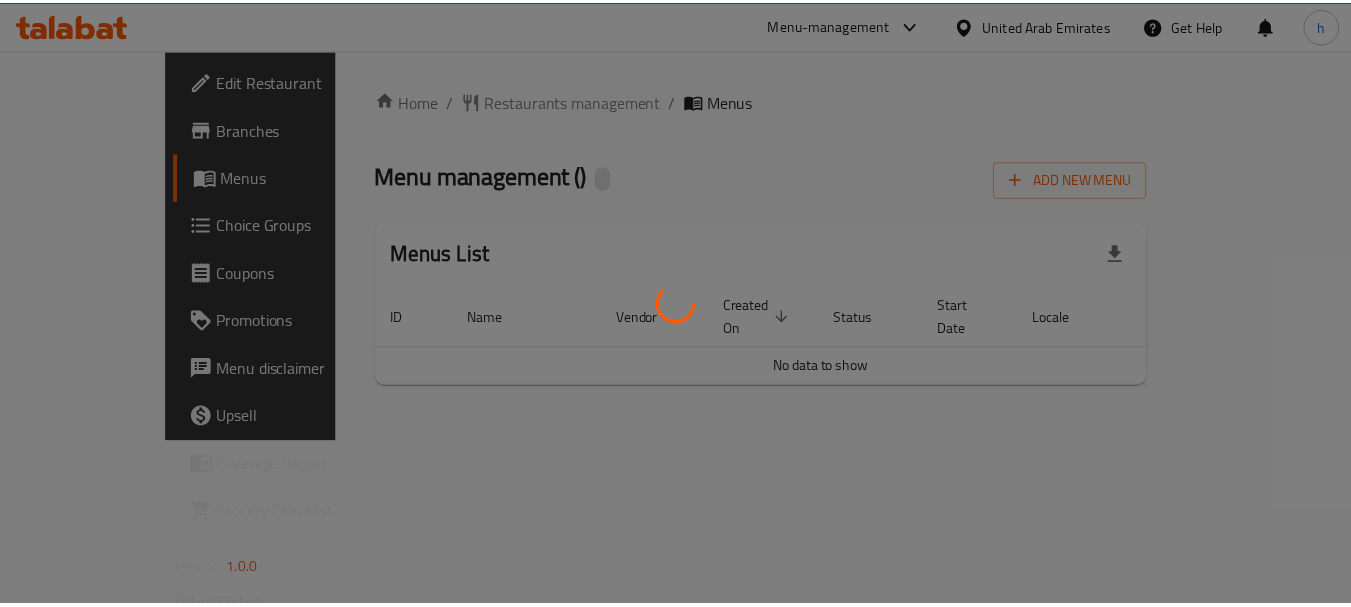 scroll, scrollTop: 0, scrollLeft: 0, axis: both 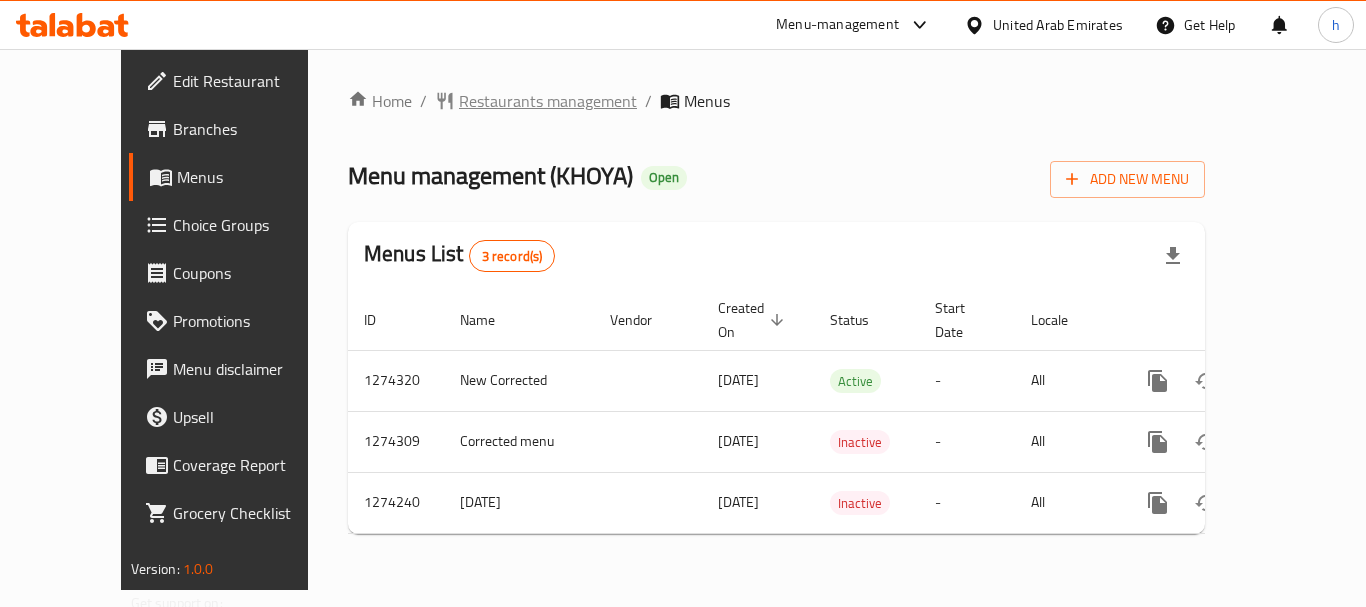 click on "Restaurants management" at bounding box center (548, 101) 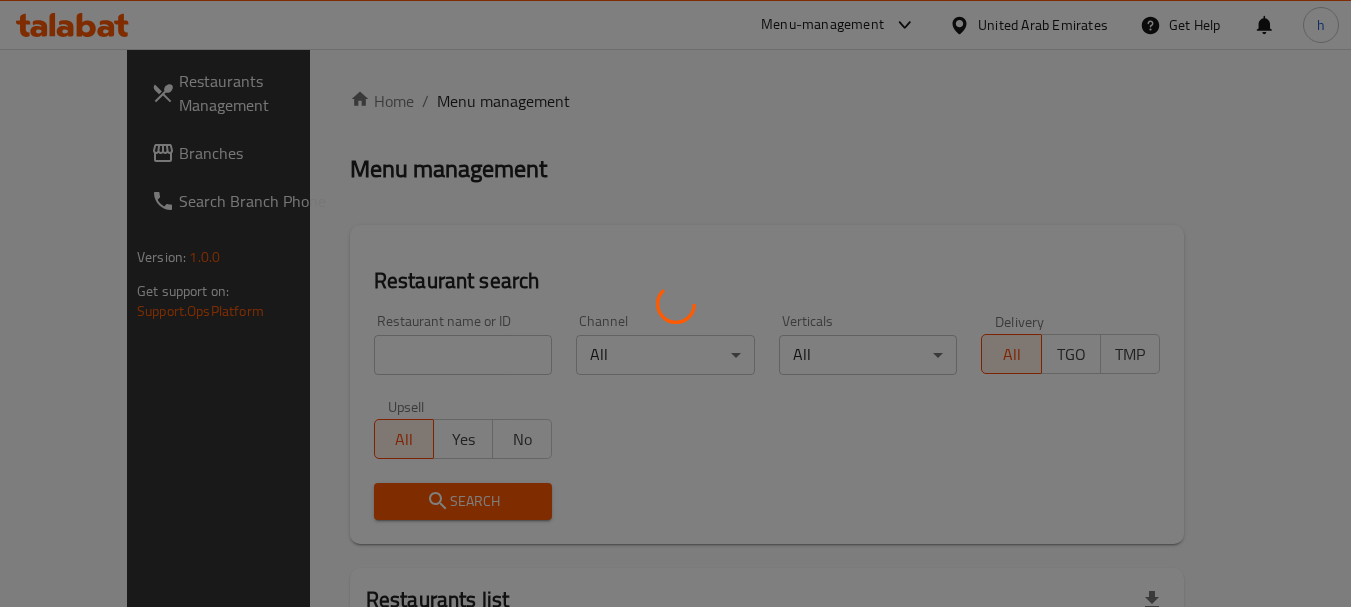 click at bounding box center (675, 303) 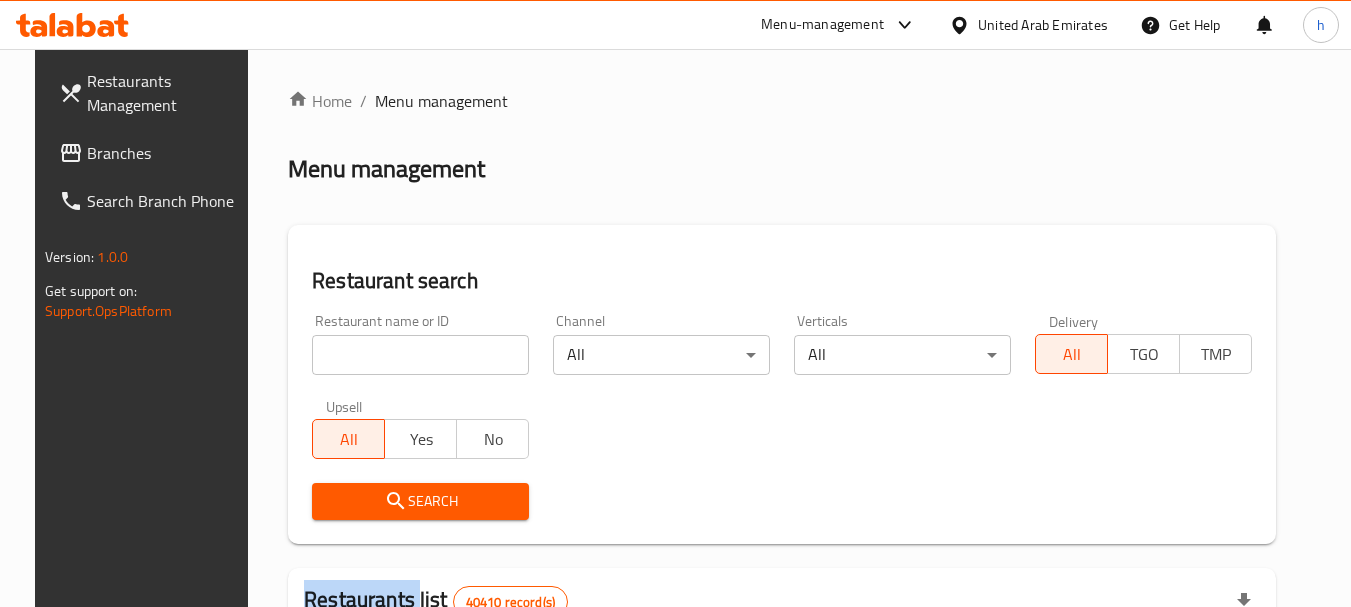 click at bounding box center [675, 303] 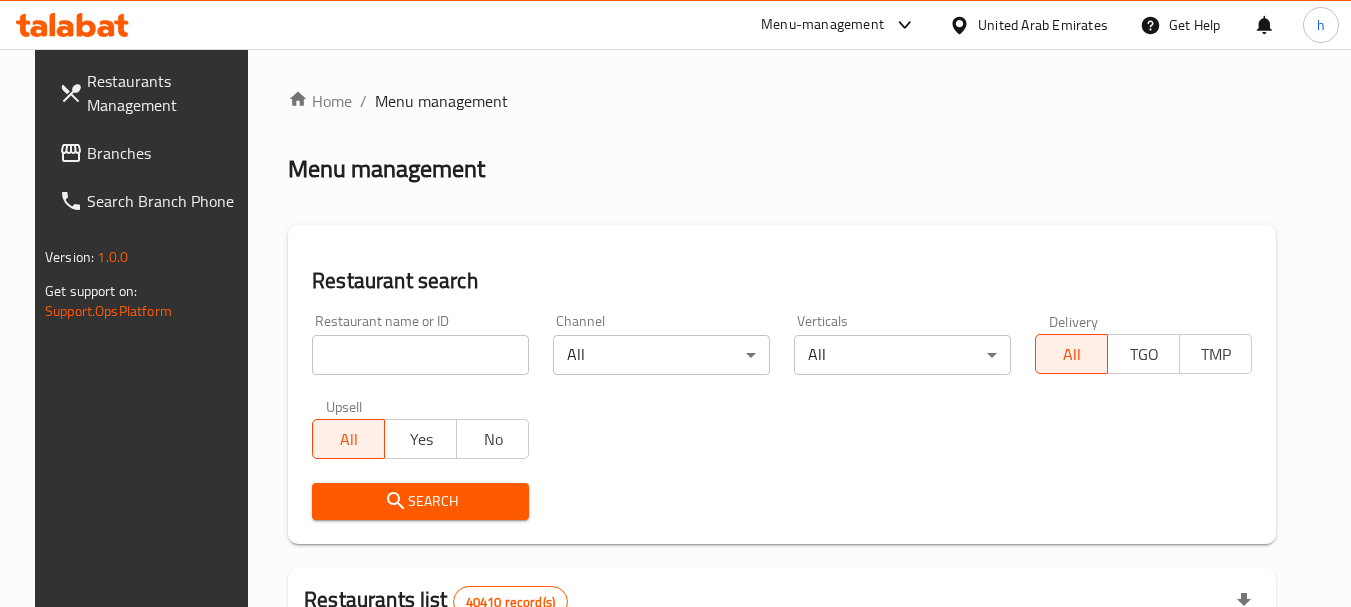 click at bounding box center (420, 355) 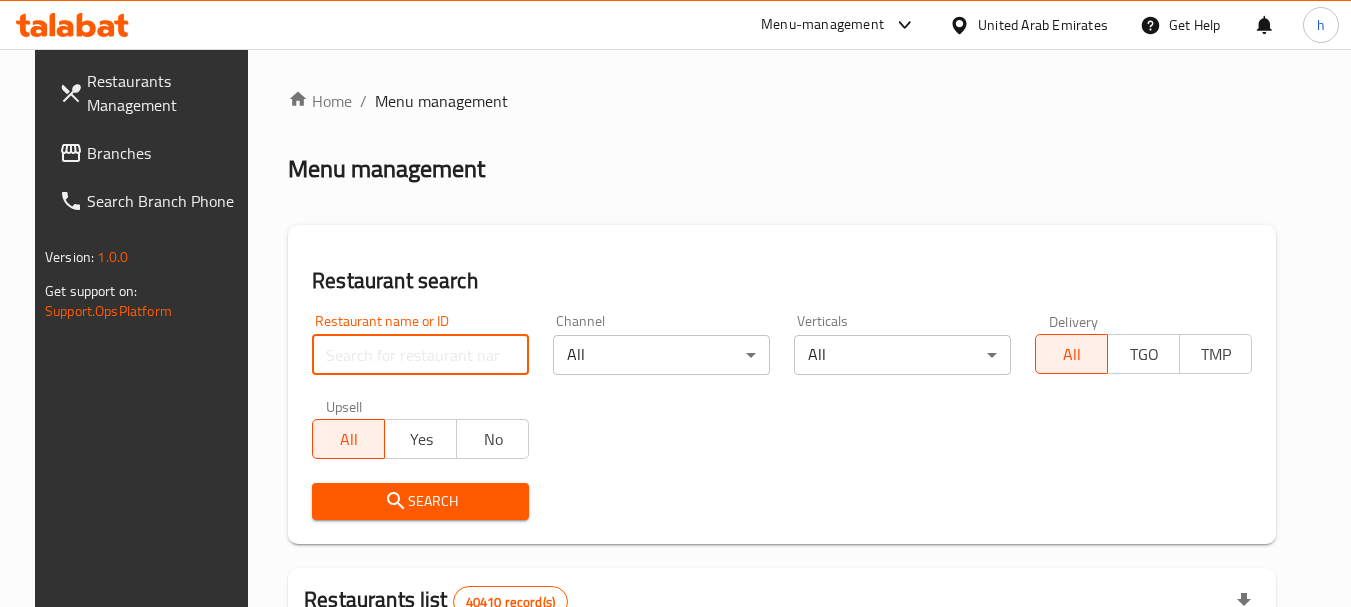 paste on "691122" 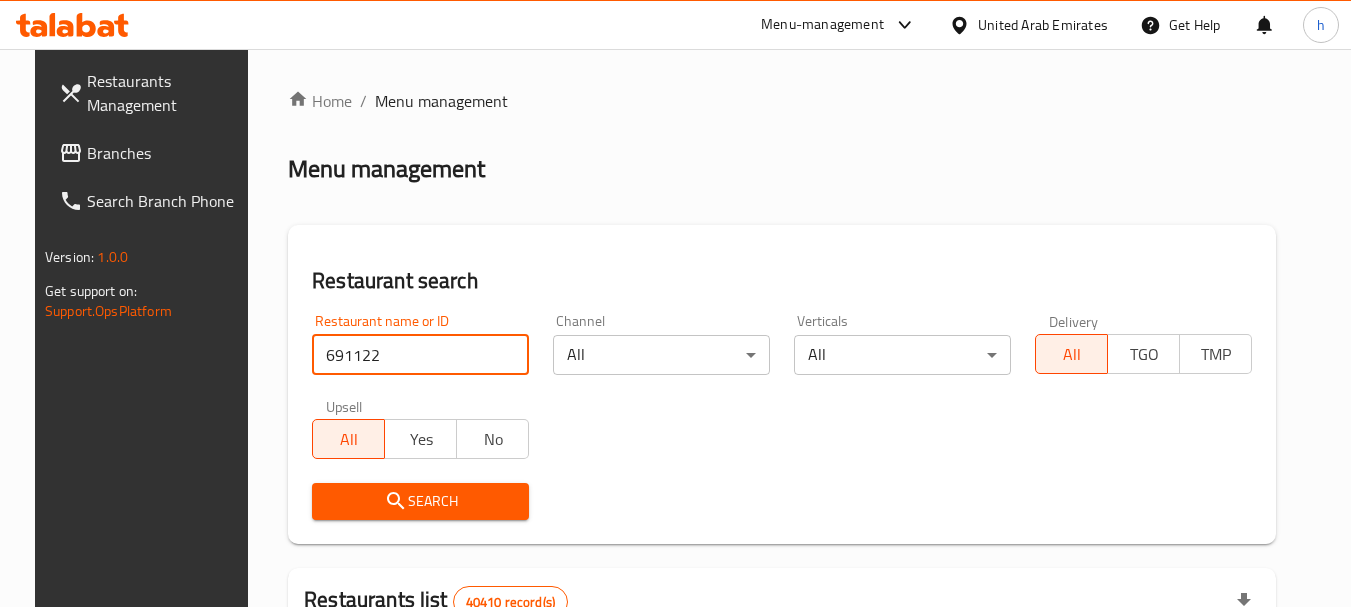 type on "691122" 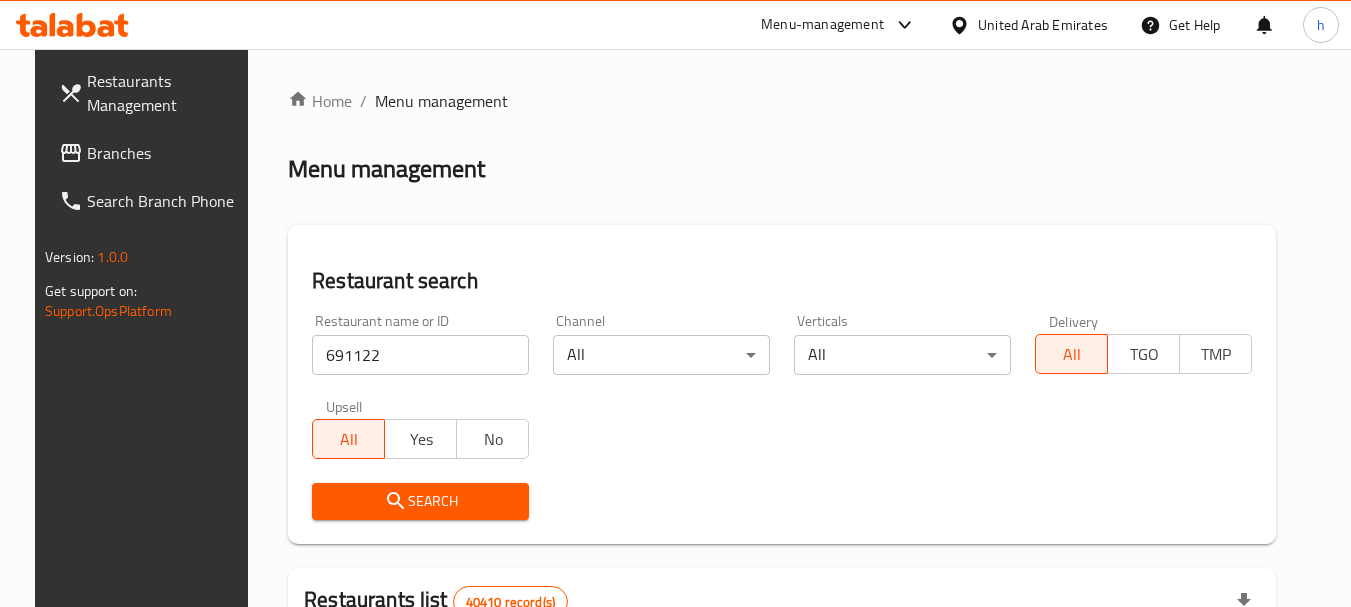 click 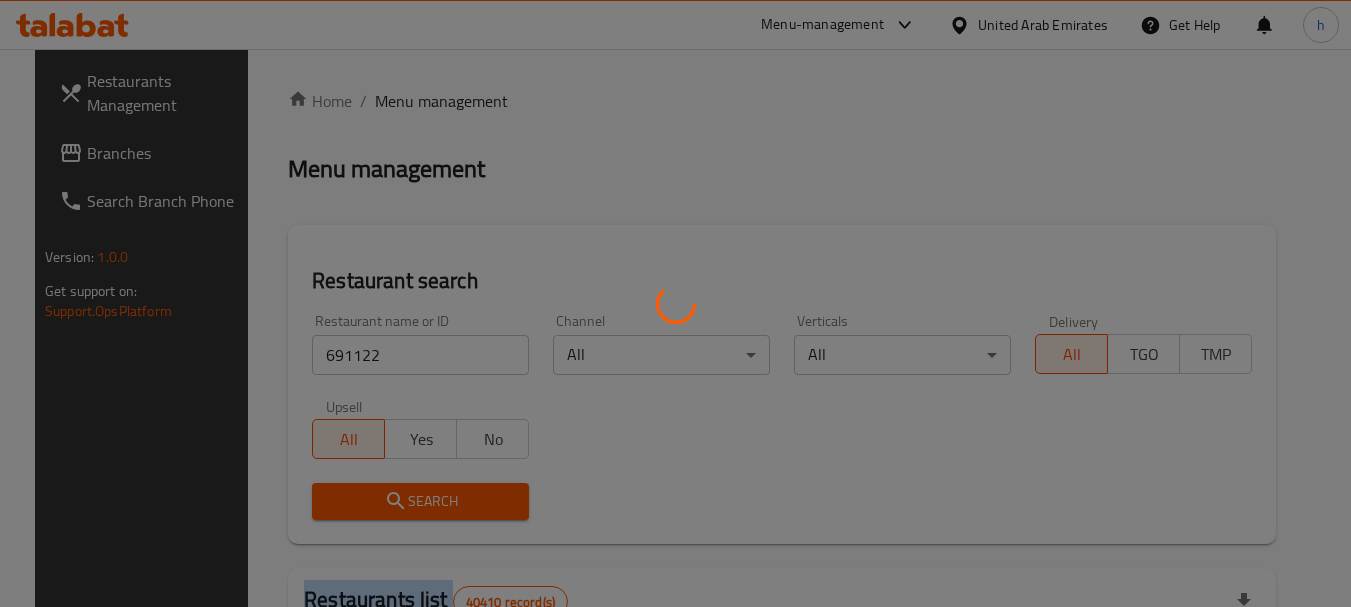 click at bounding box center (675, 303) 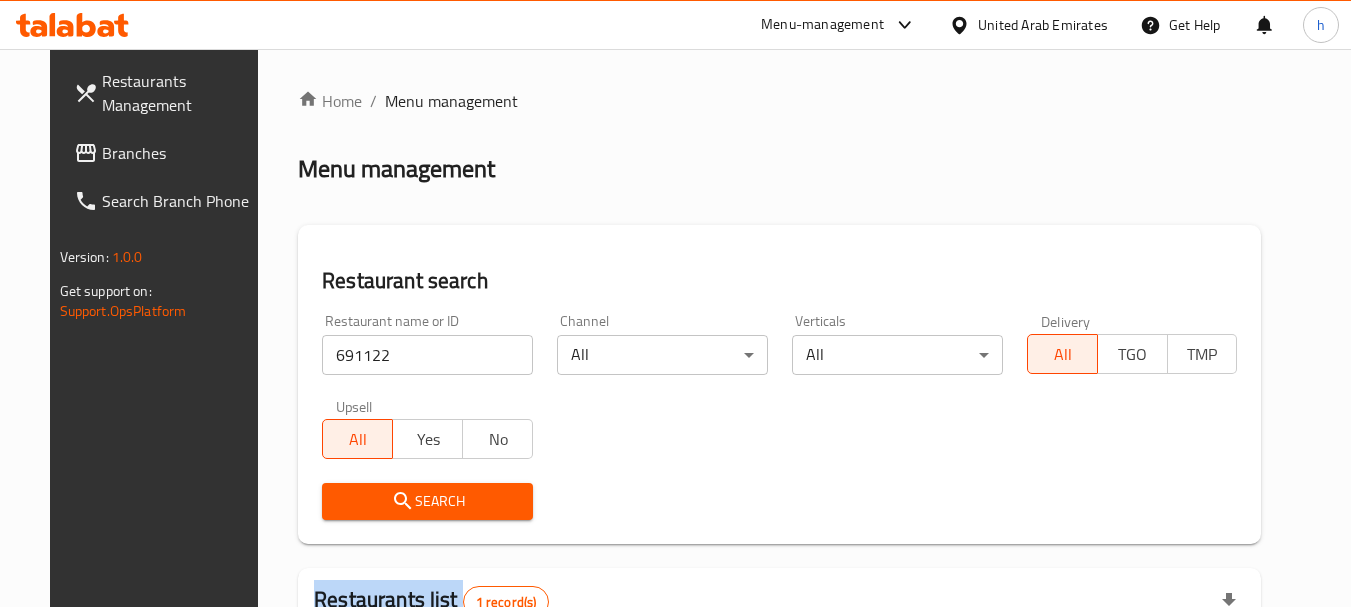 click on "Branches" at bounding box center (181, 153) 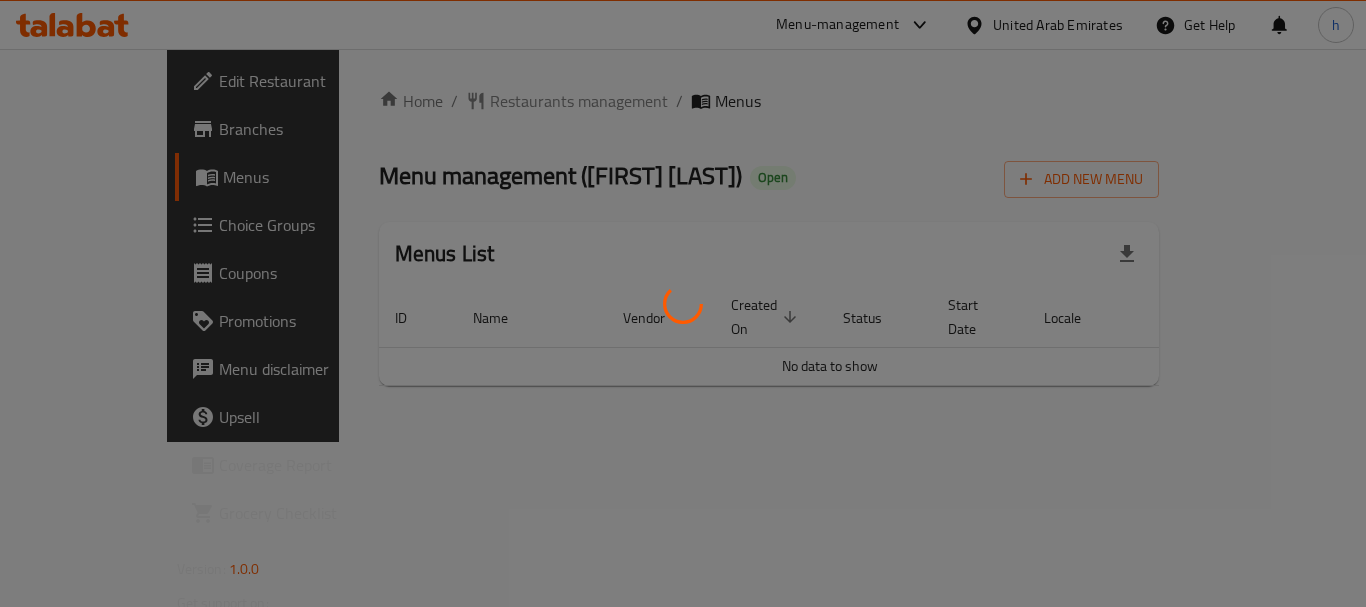 scroll, scrollTop: 0, scrollLeft: 0, axis: both 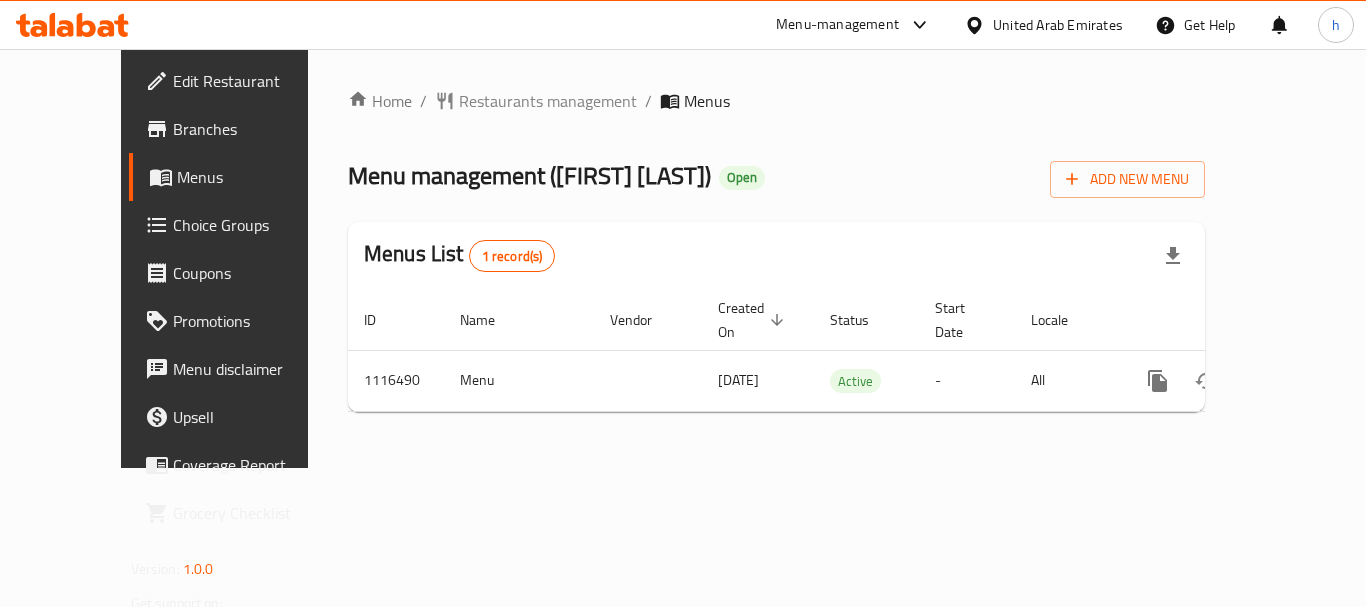 click on "Branches" at bounding box center [253, 129] 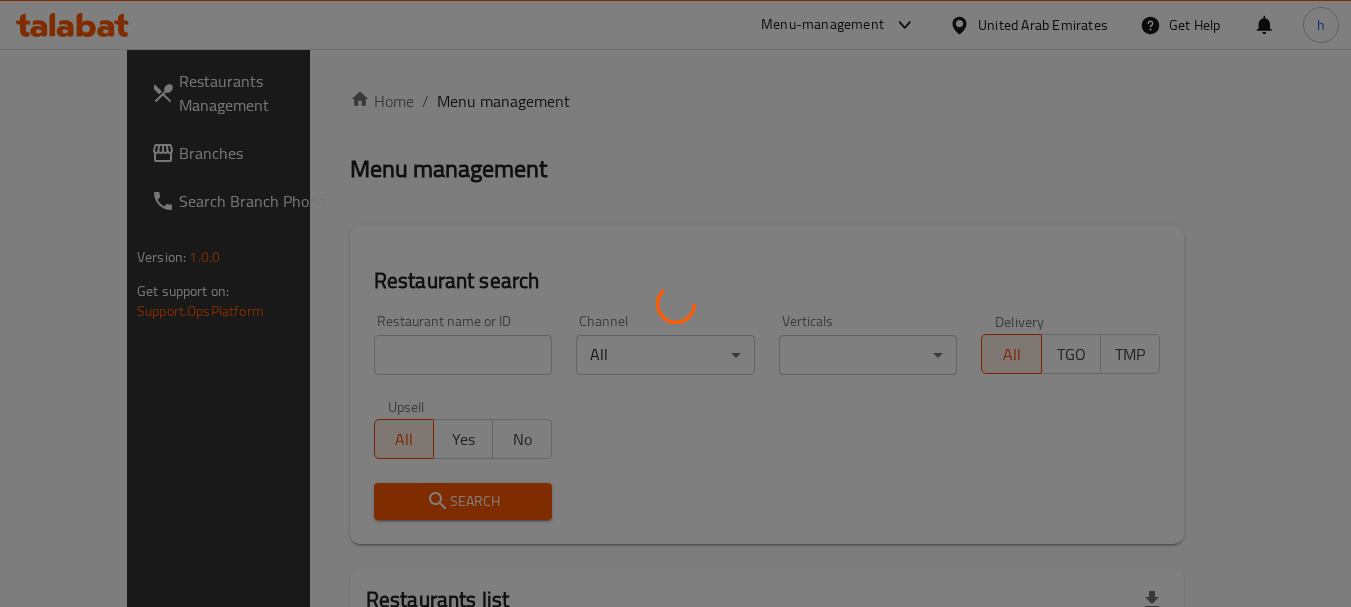 scroll, scrollTop: 0, scrollLeft: 0, axis: both 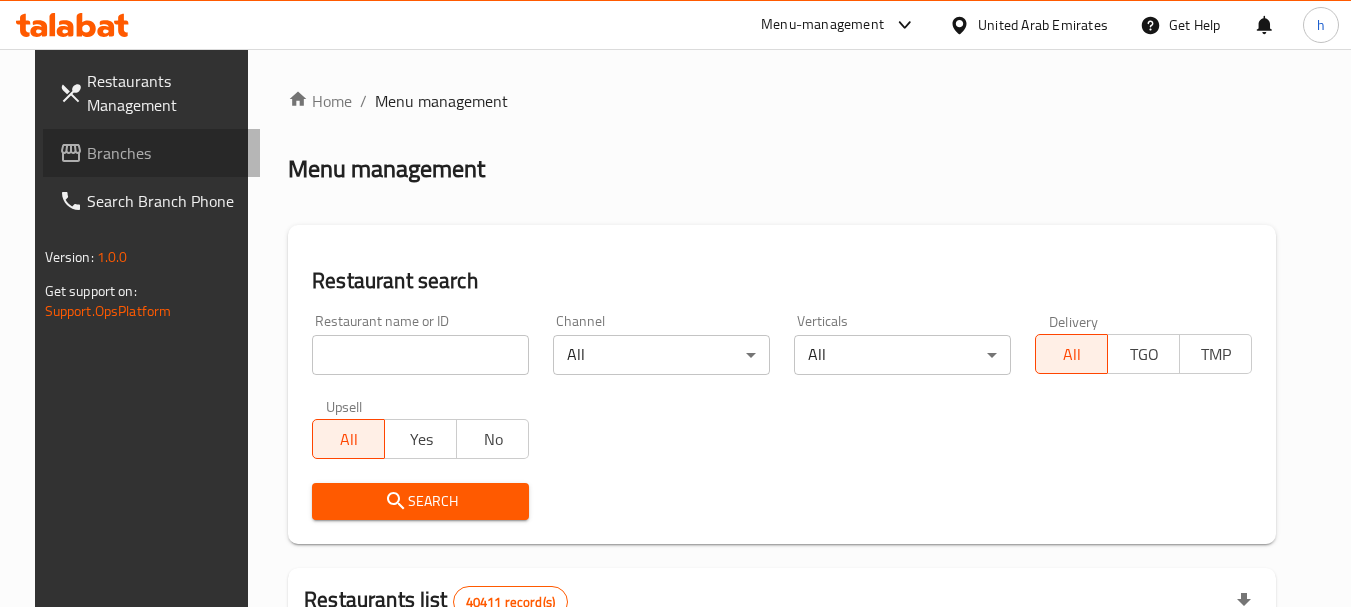 click on "Branches" at bounding box center (166, 153) 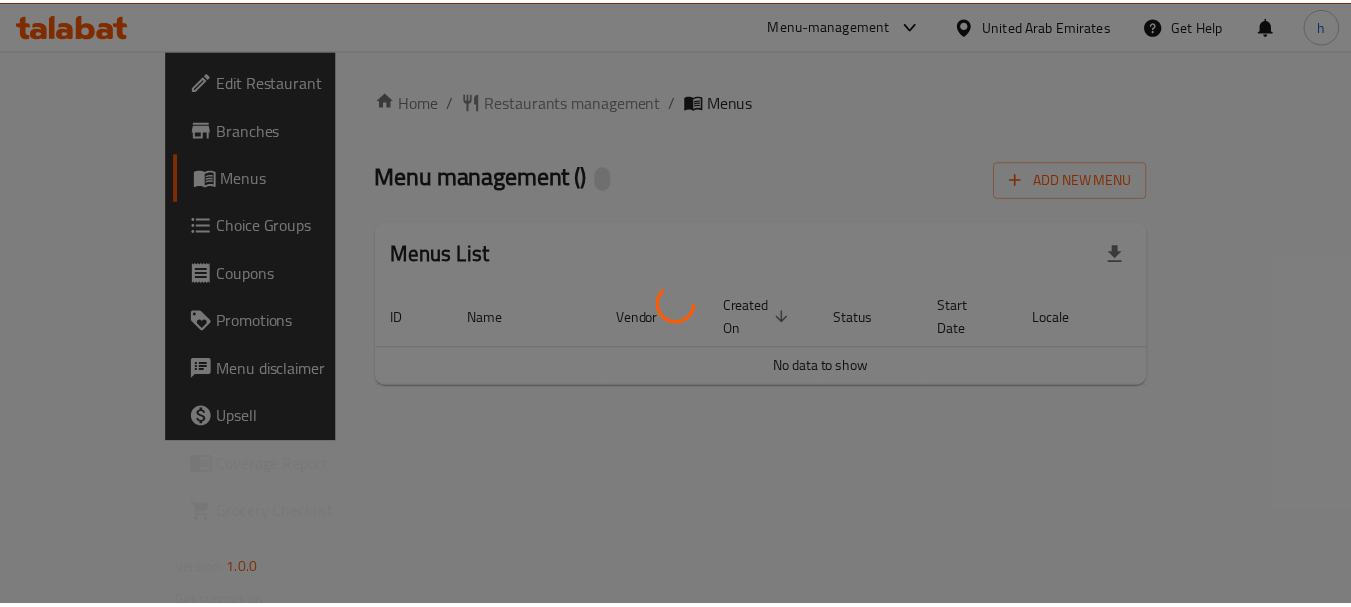 scroll, scrollTop: 0, scrollLeft: 0, axis: both 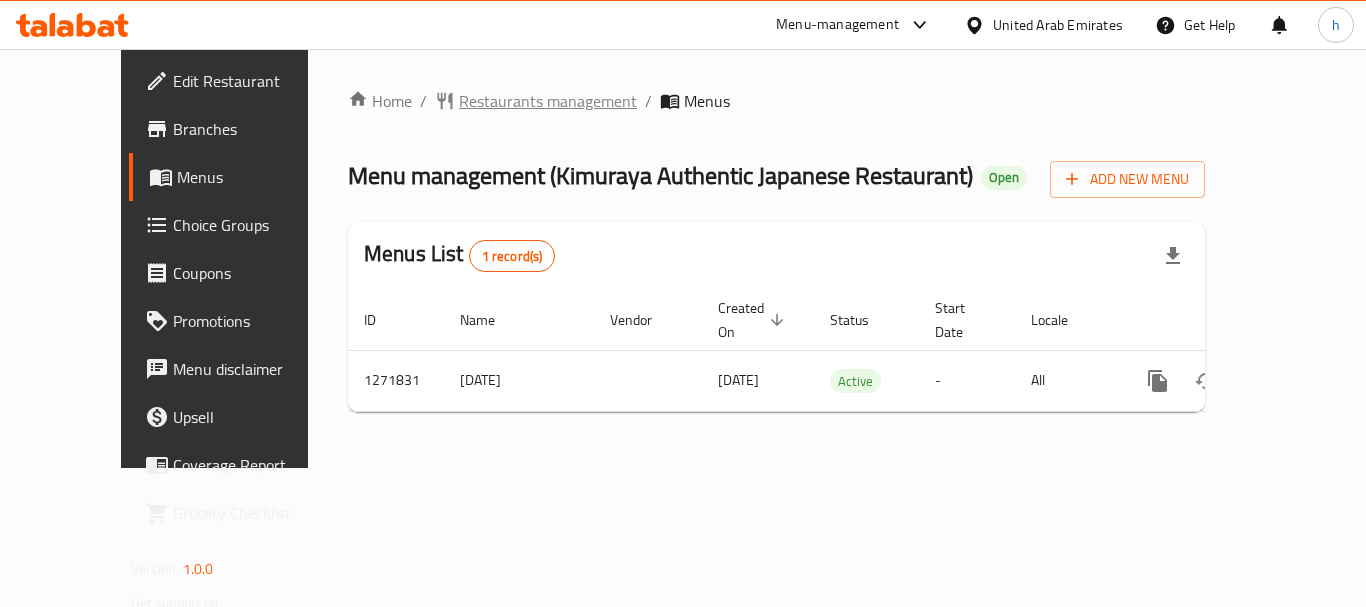 click on "Restaurants management" at bounding box center (548, 101) 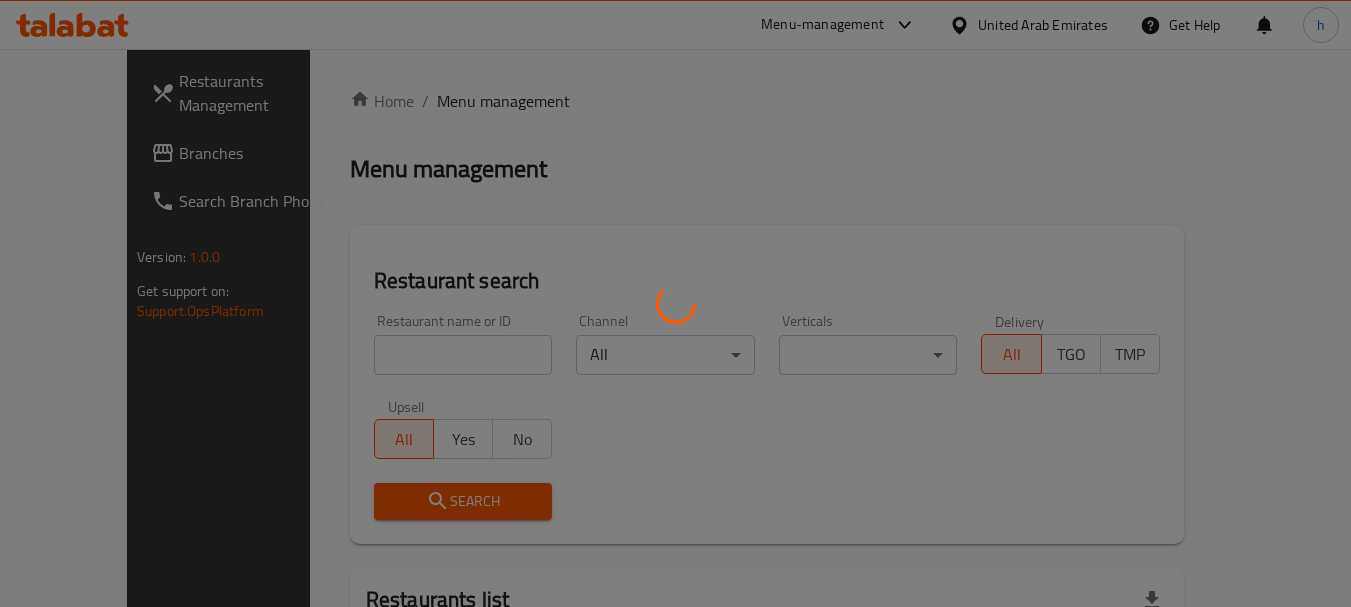 click at bounding box center (675, 303) 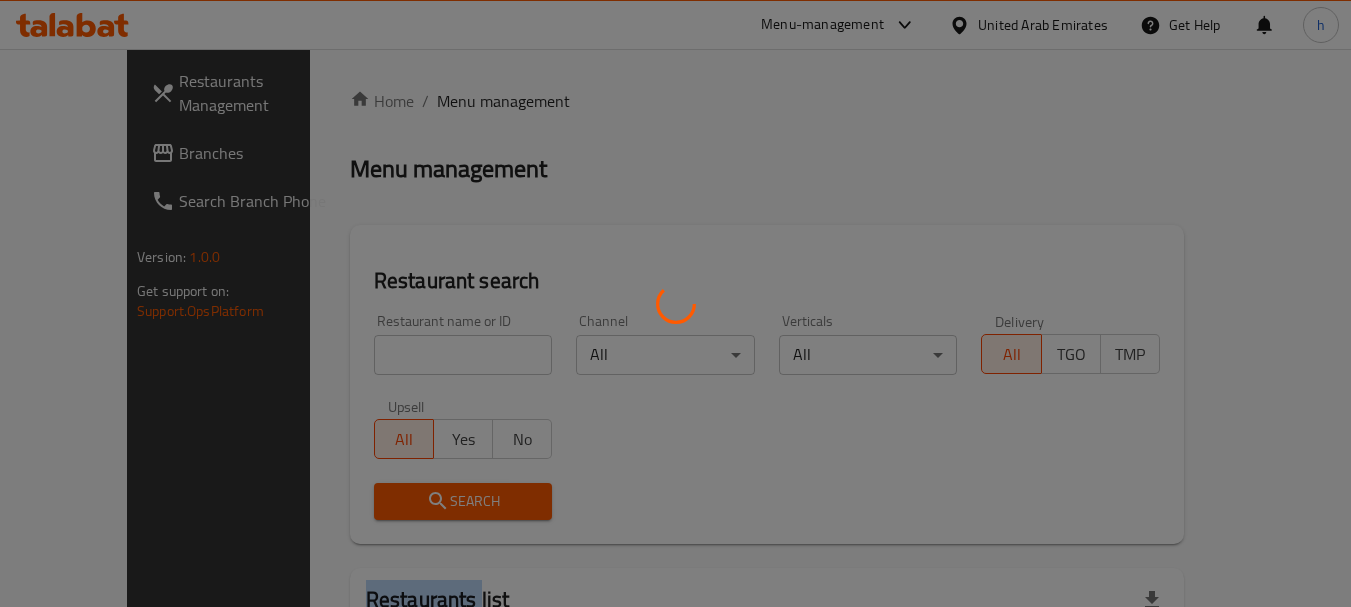 click at bounding box center (675, 303) 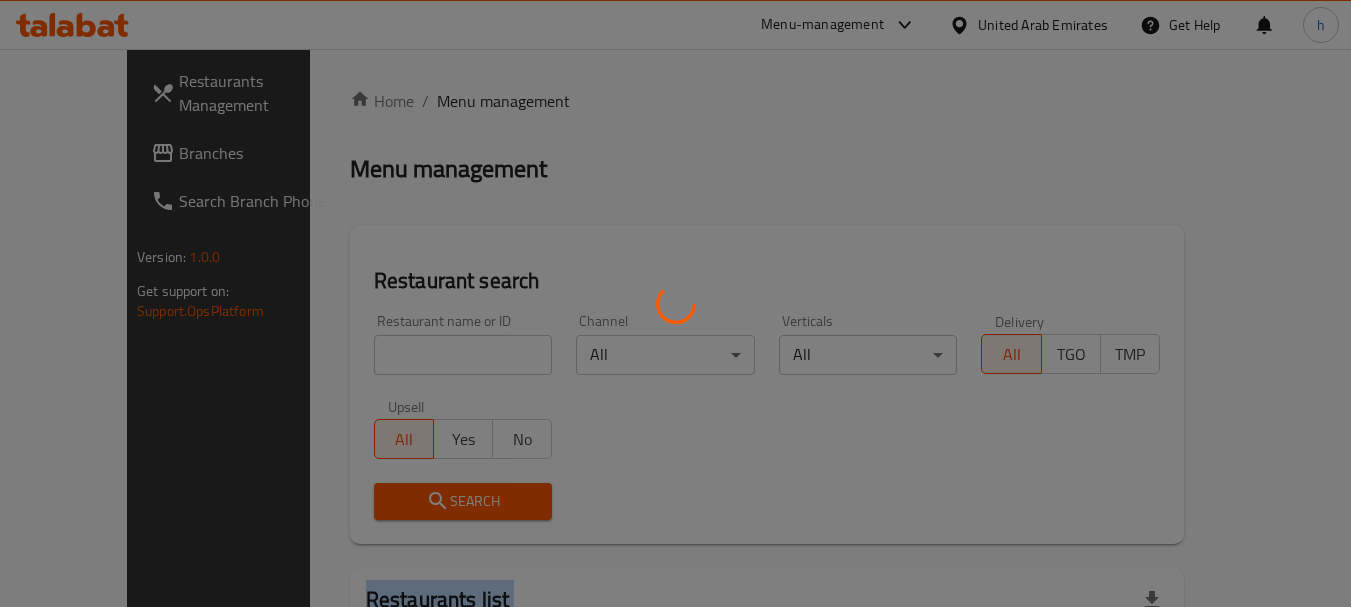 click at bounding box center [675, 303] 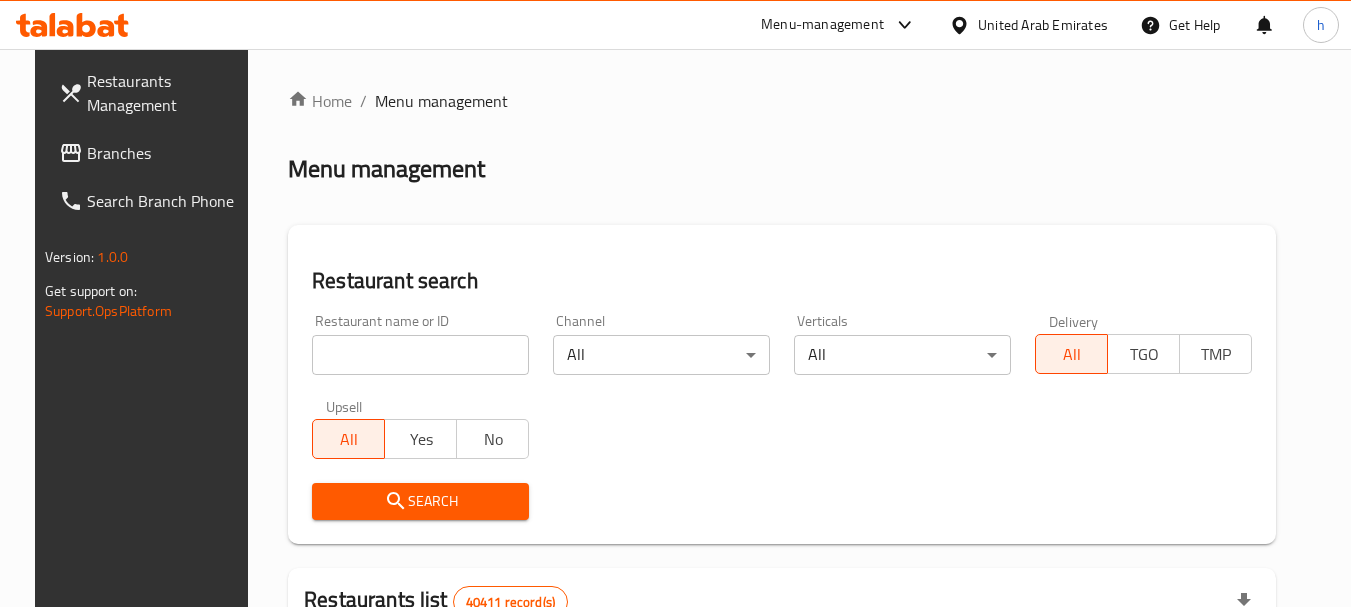 click at bounding box center [420, 355] 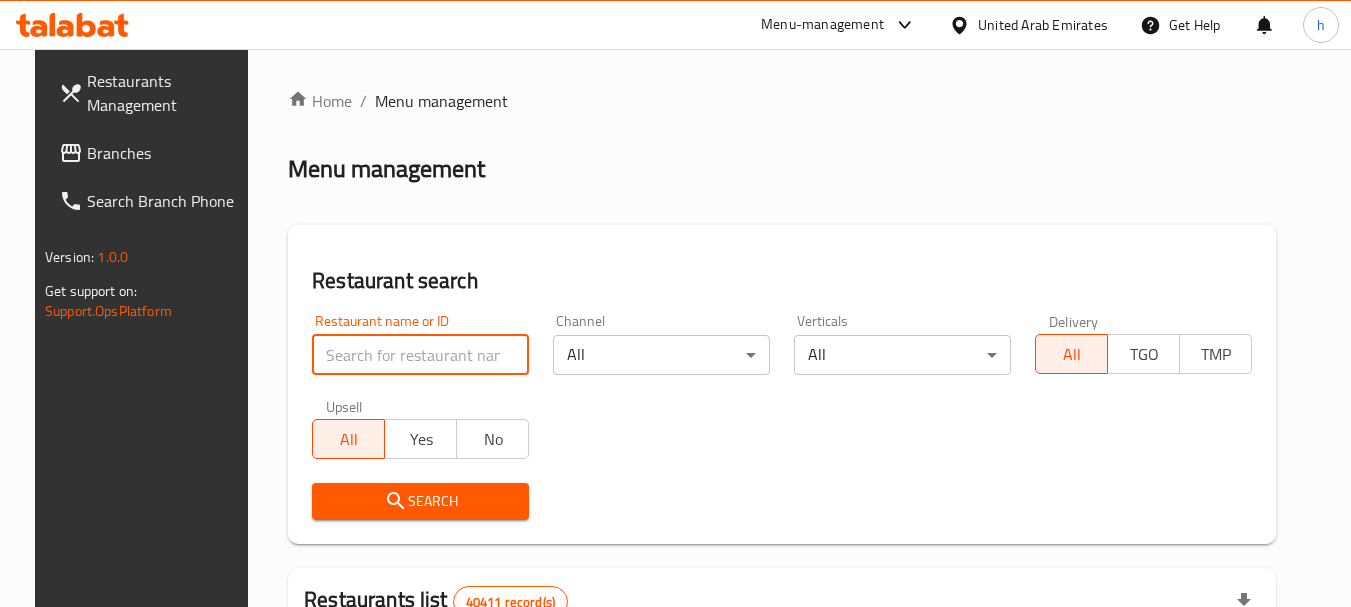 click at bounding box center (420, 355) 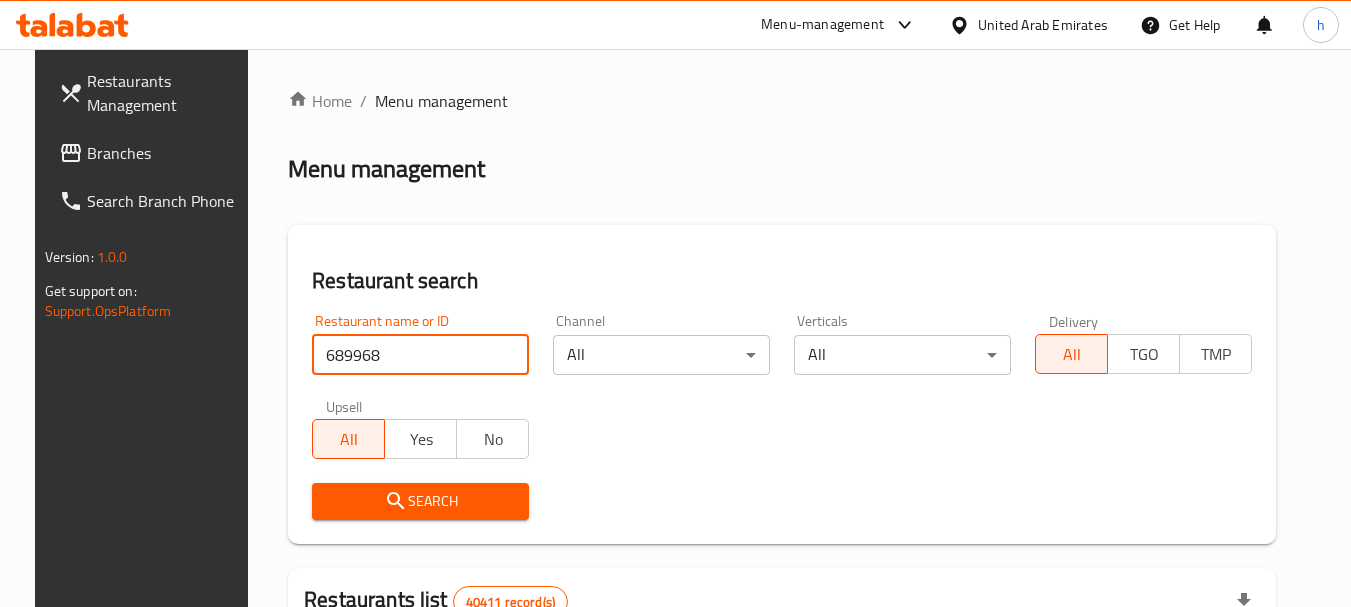 type on "689968" 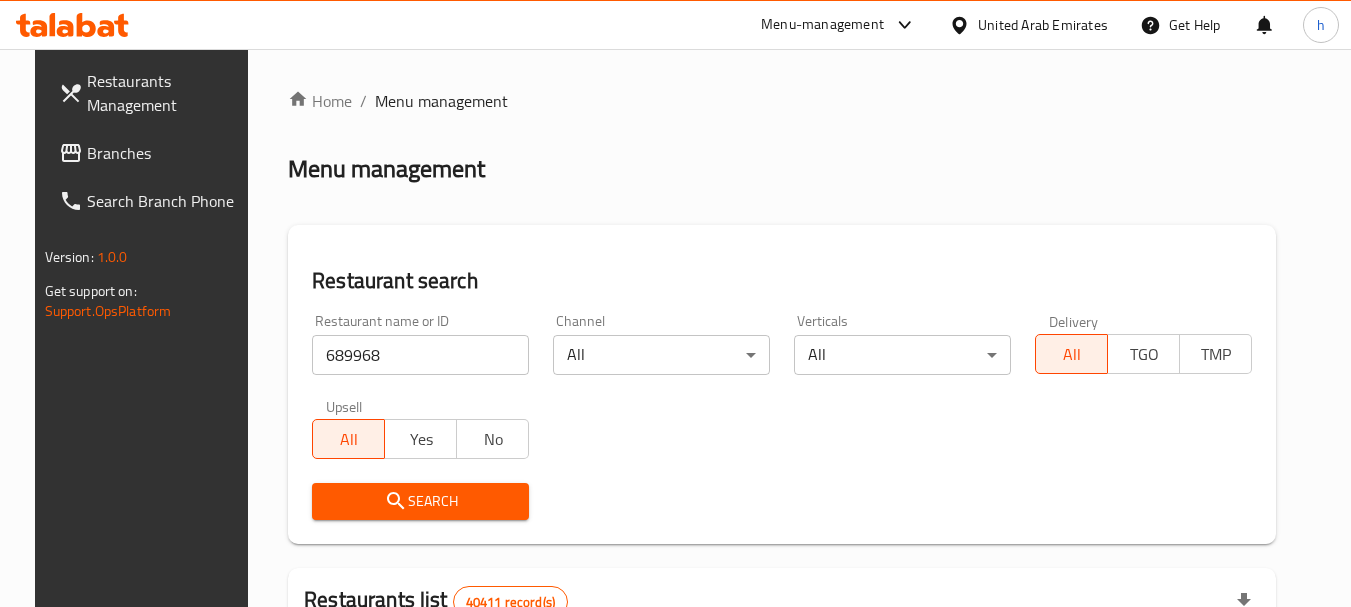 click 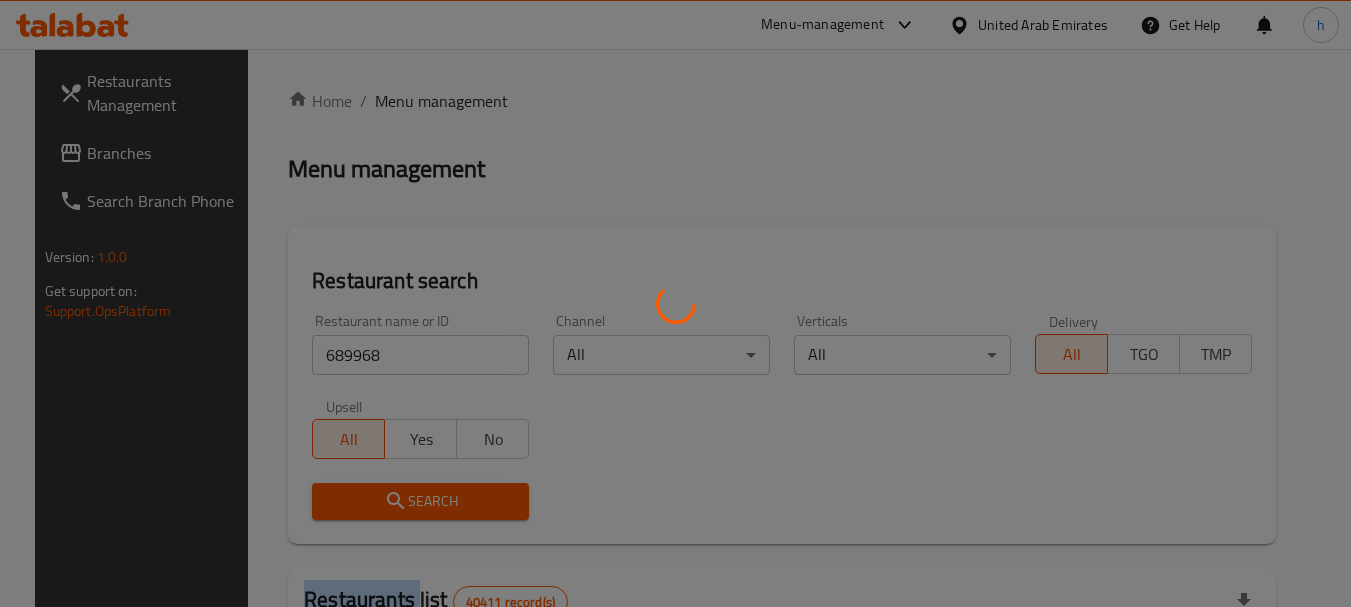click at bounding box center [675, 303] 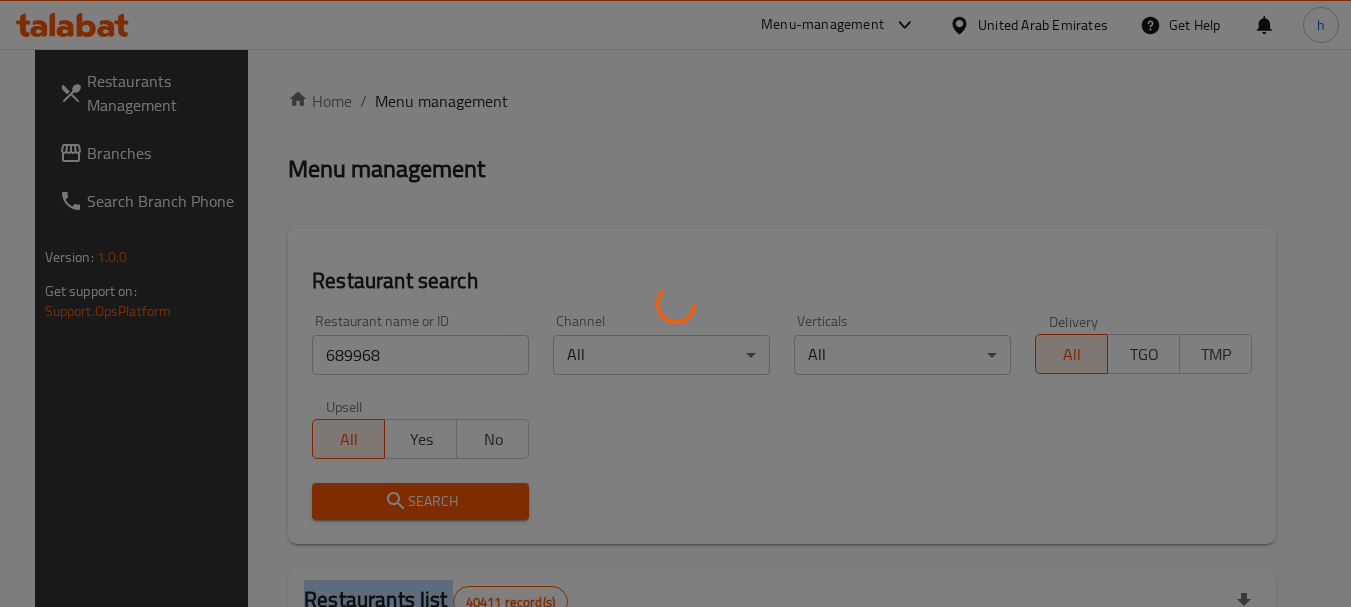 click at bounding box center [675, 303] 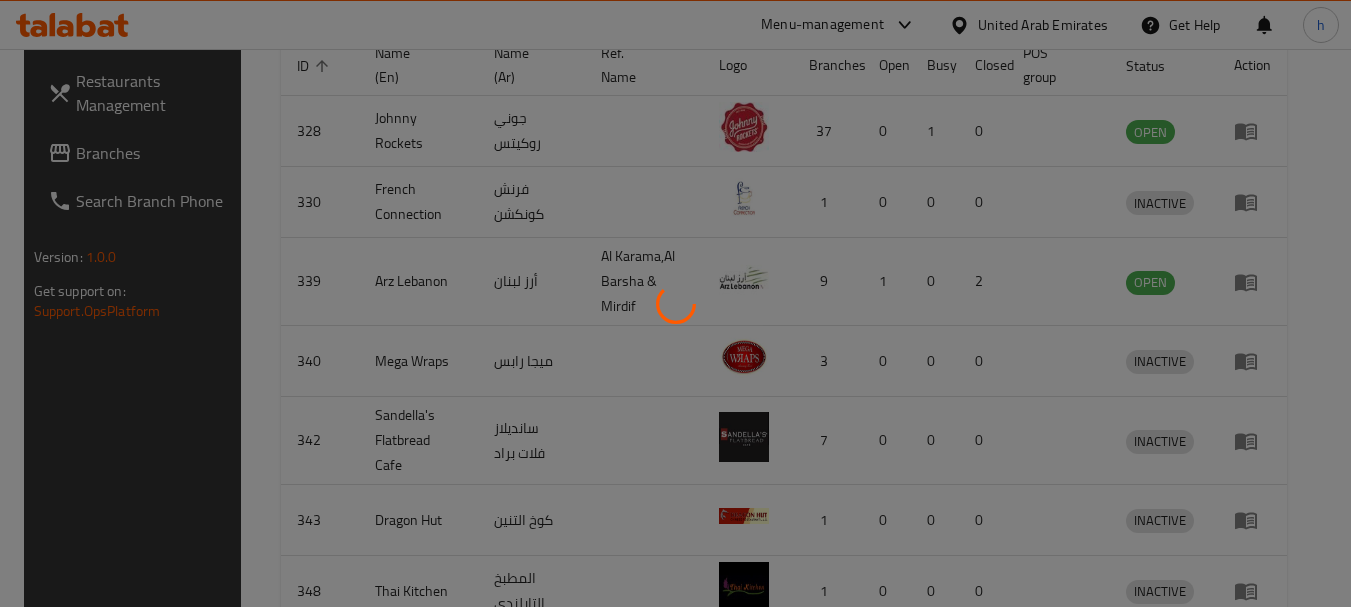 scroll, scrollTop: 310, scrollLeft: 0, axis: vertical 